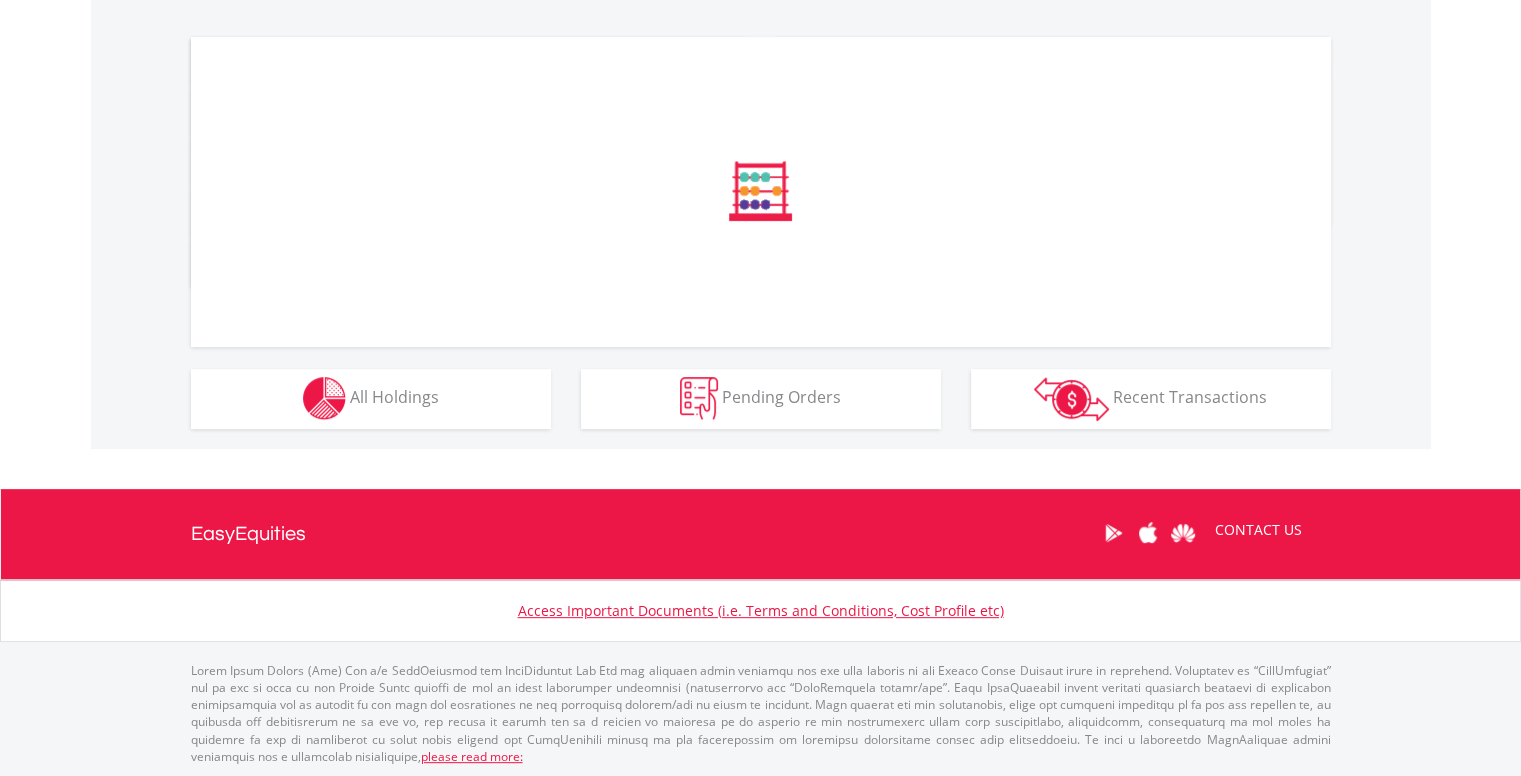 scroll, scrollTop: 622, scrollLeft: 0, axis: vertical 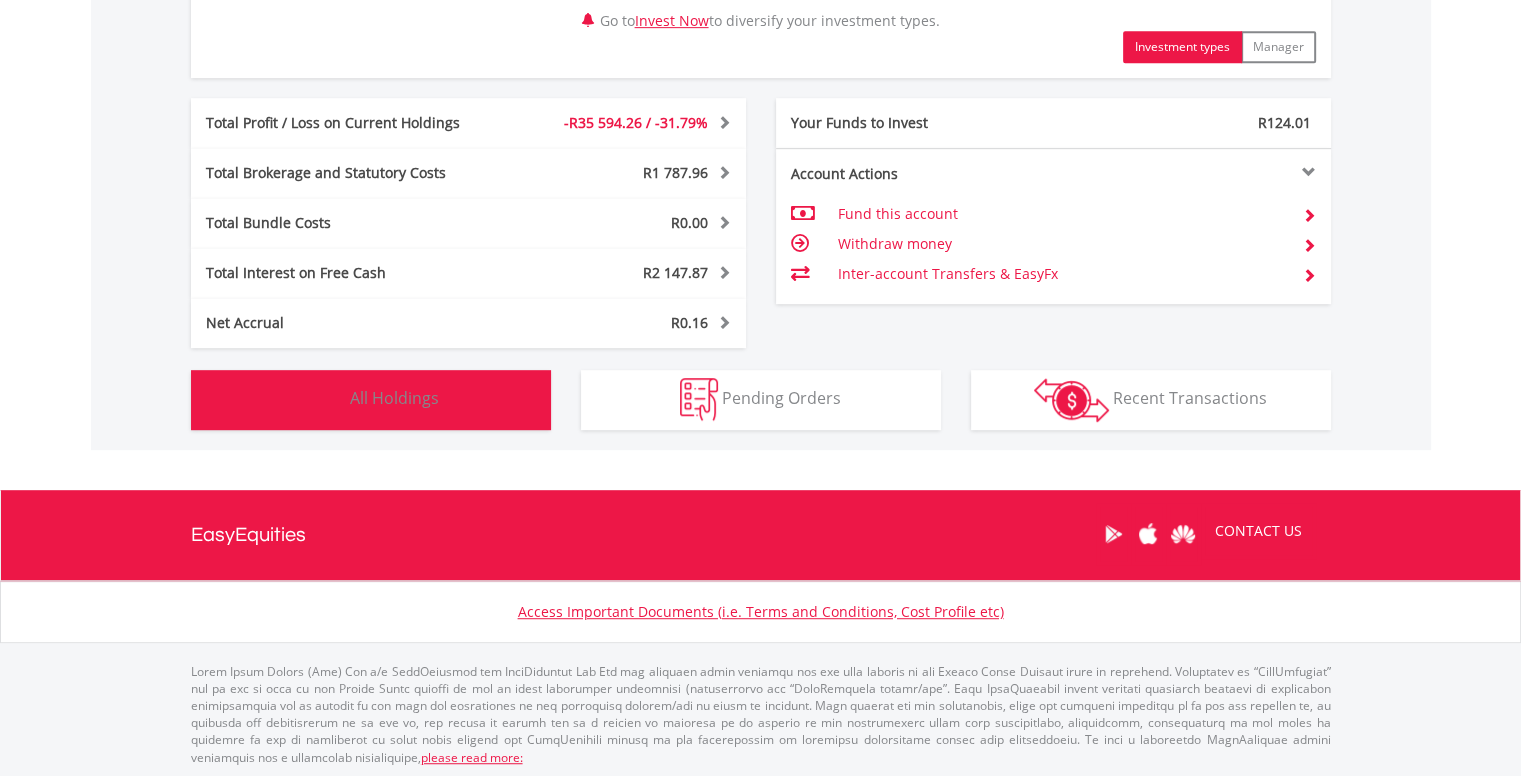 click on "Holdings
All Holdings" at bounding box center [371, 400] 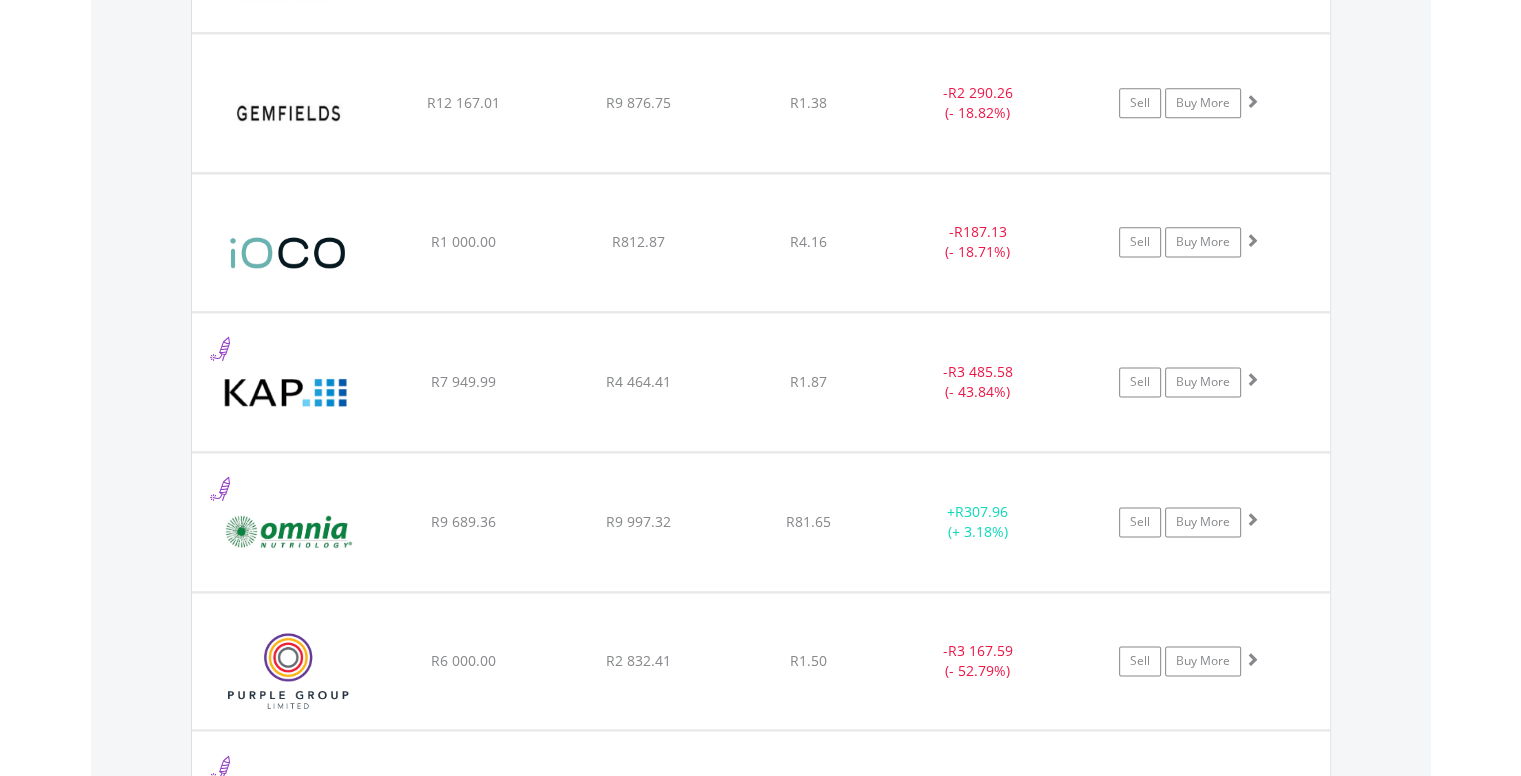 scroll, scrollTop: 2521, scrollLeft: 0, axis: vertical 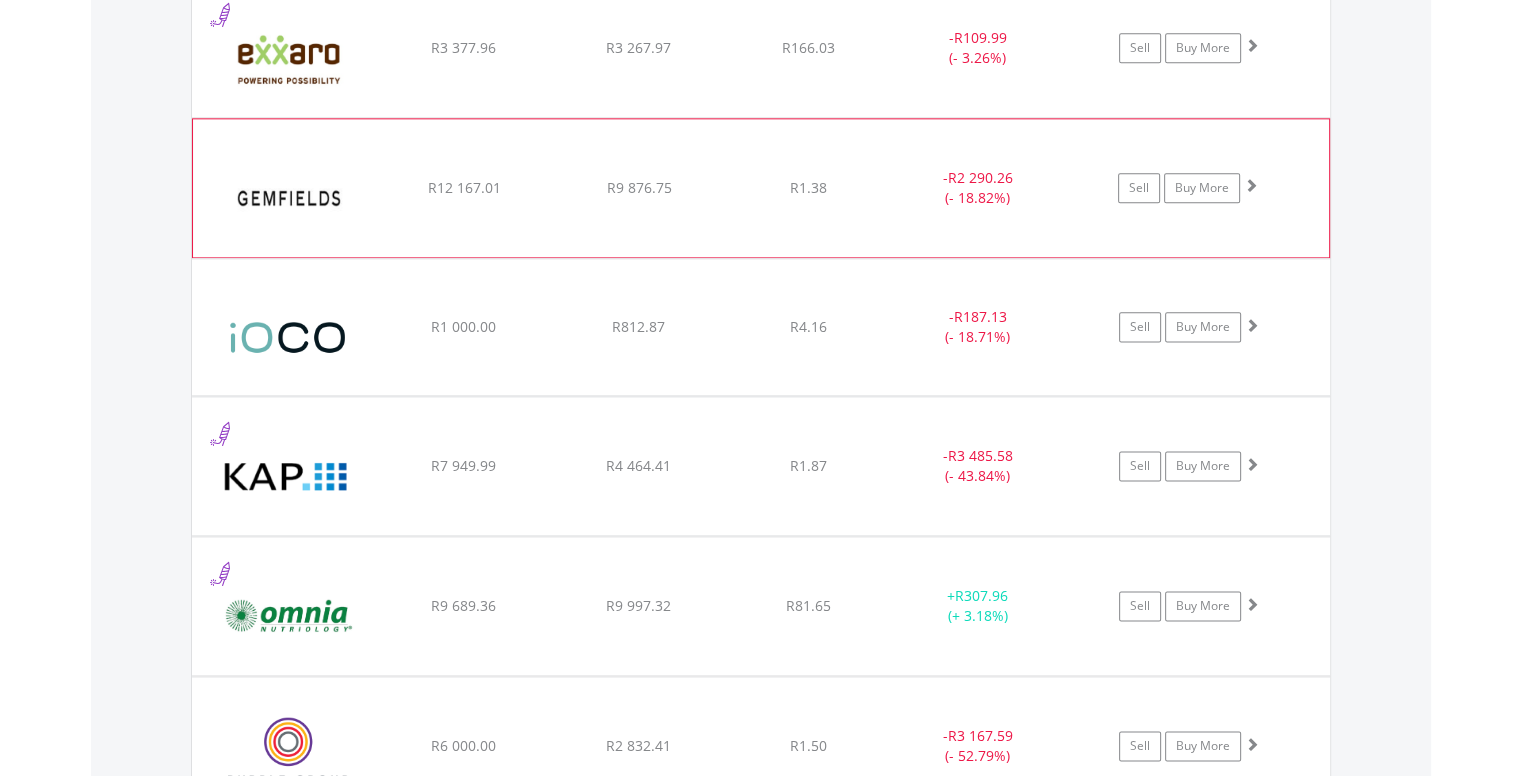 click on "R1.38" at bounding box center [808, -824] 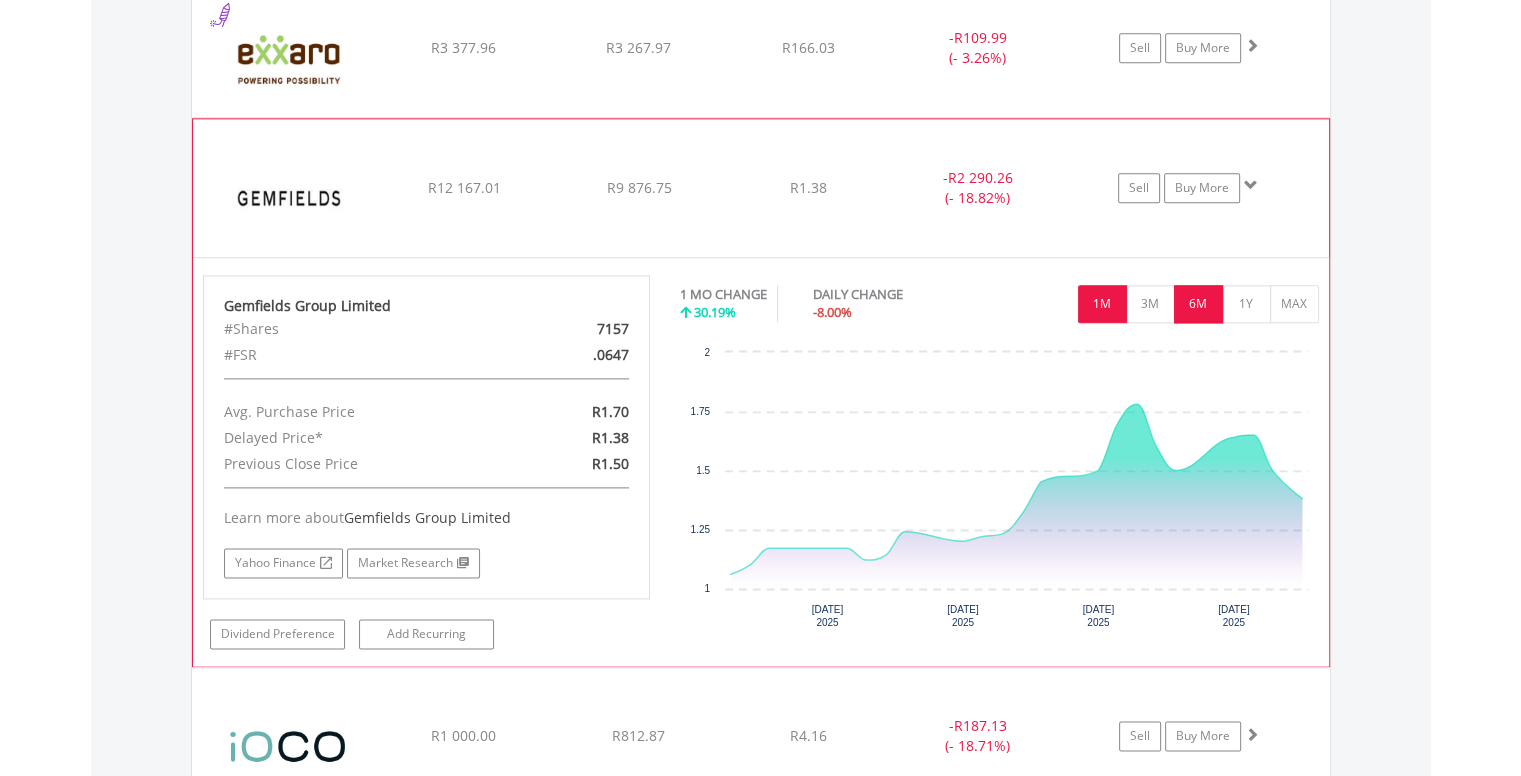 click on "6M" at bounding box center [1198, 304] 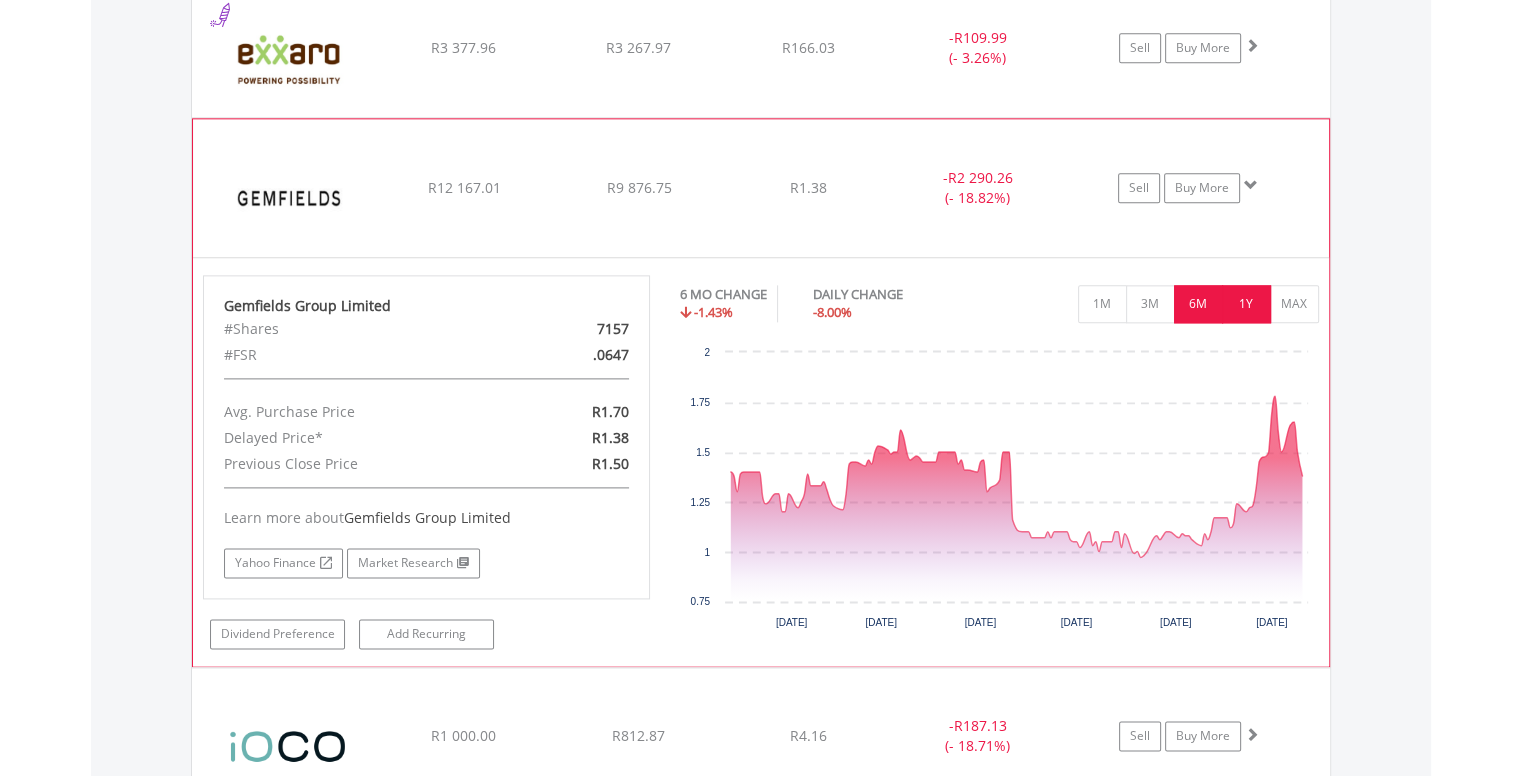 click on "1Y" at bounding box center [1246, 304] 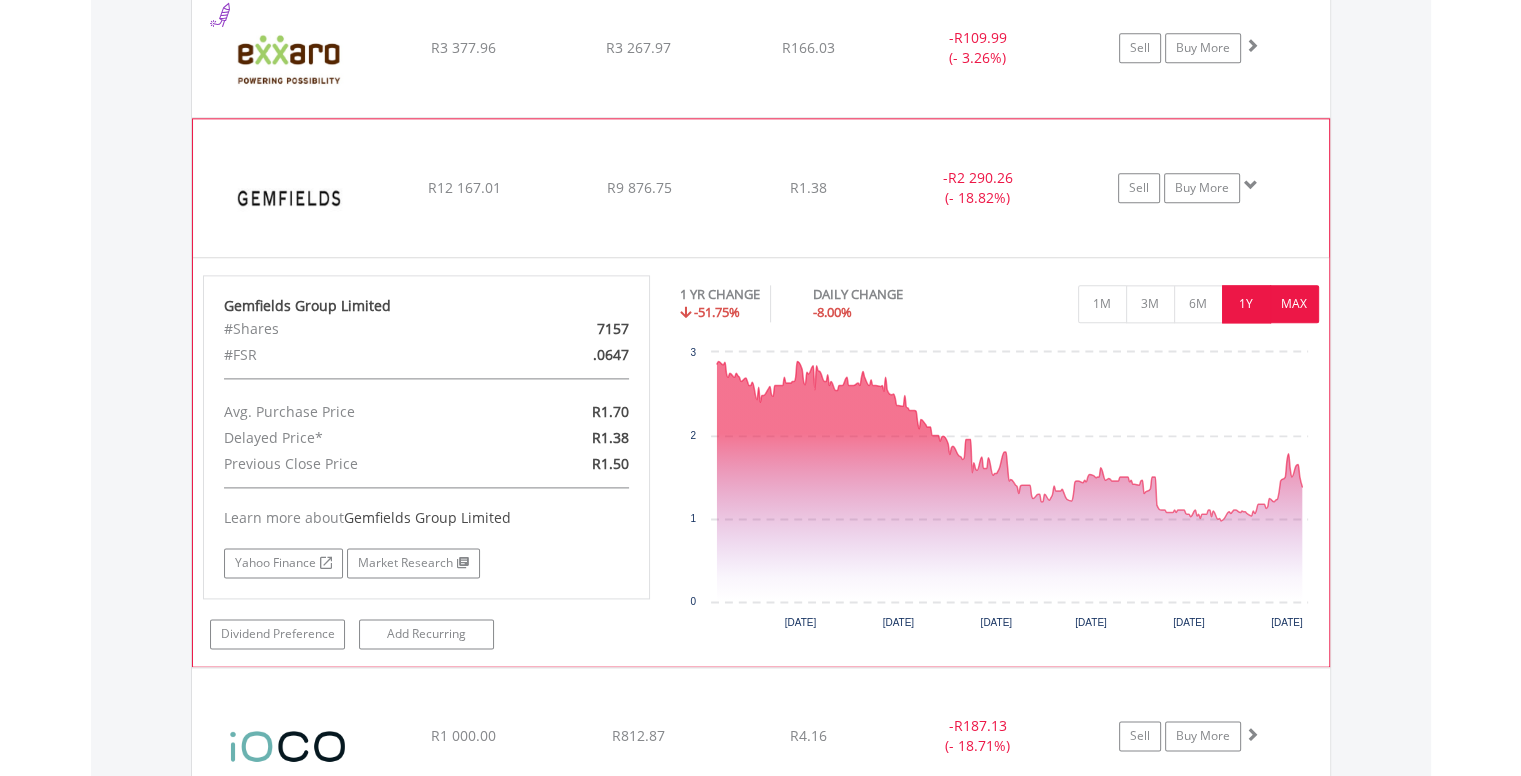 click on "MAX" at bounding box center [1294, 304] 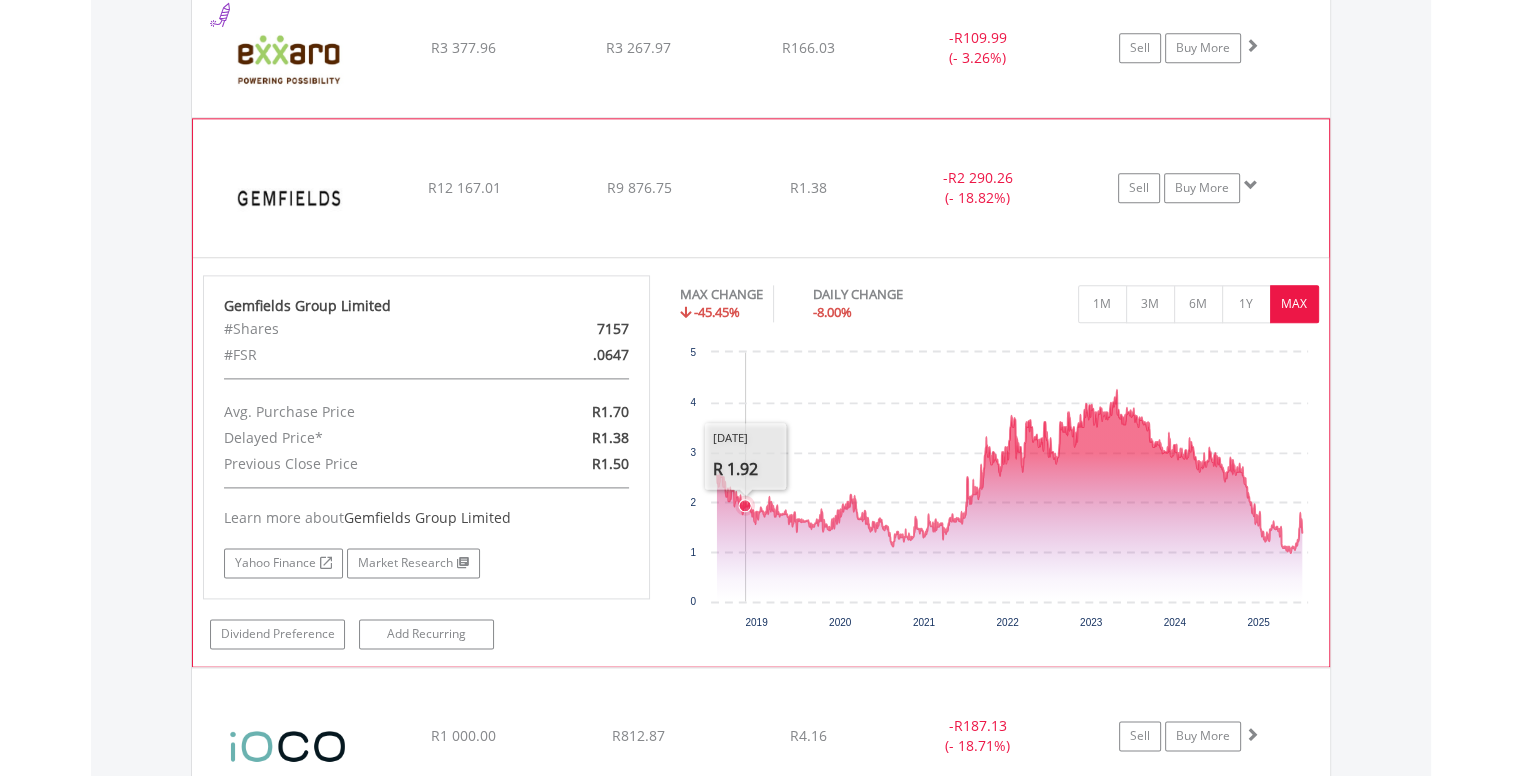 scroll, scrollTop: 2021, scrollLeft: 0, axis: vertical 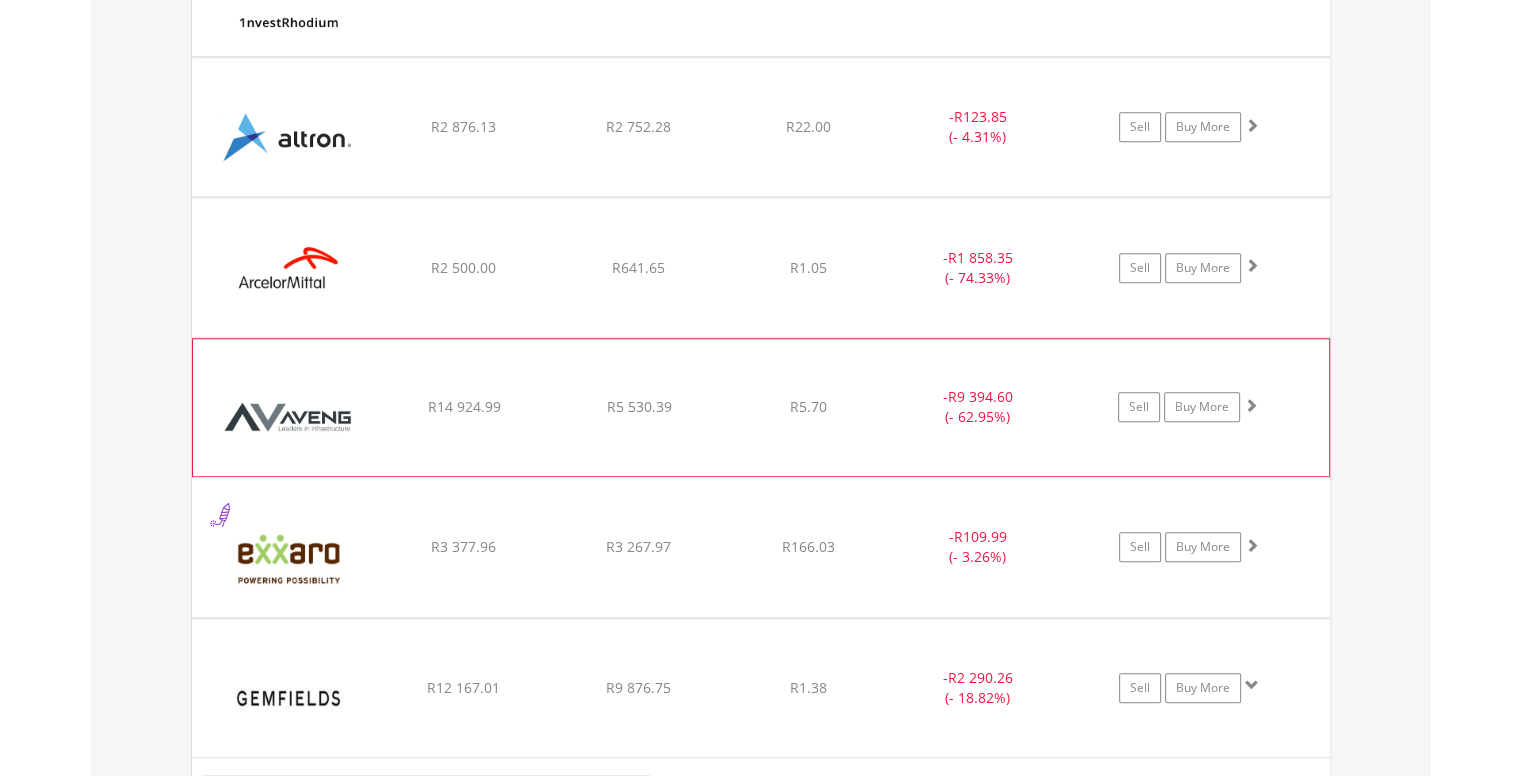 click on "﻿
Aveng Group Limited
R14 924.99
R5 530.39
R5.70
-  R9 394.60 (- 62.95%)
Sell
Buy More" at bounding box center (761, -324) 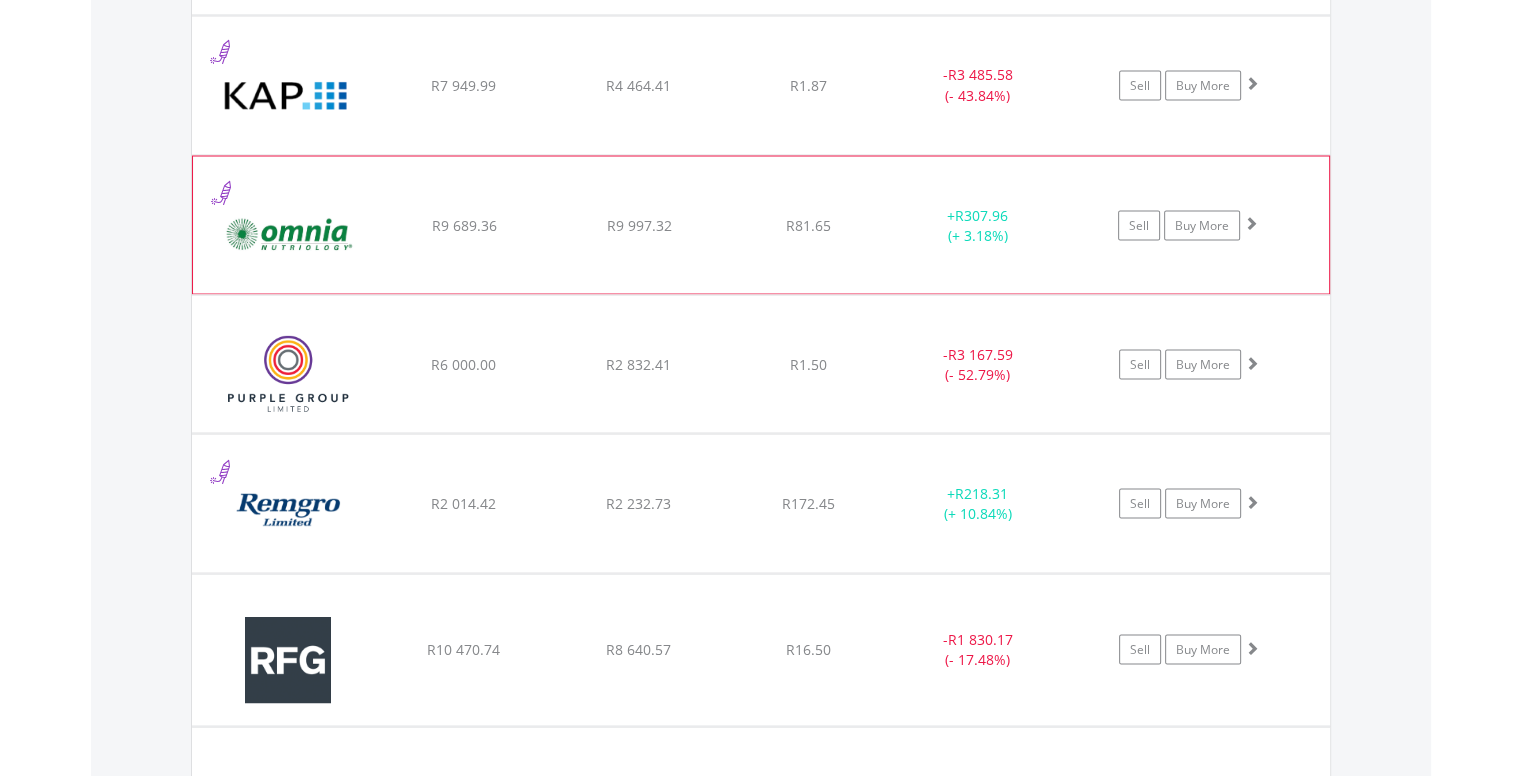 scroll, scrollTop: 3722, scrollLeft: 0, axis: vertical 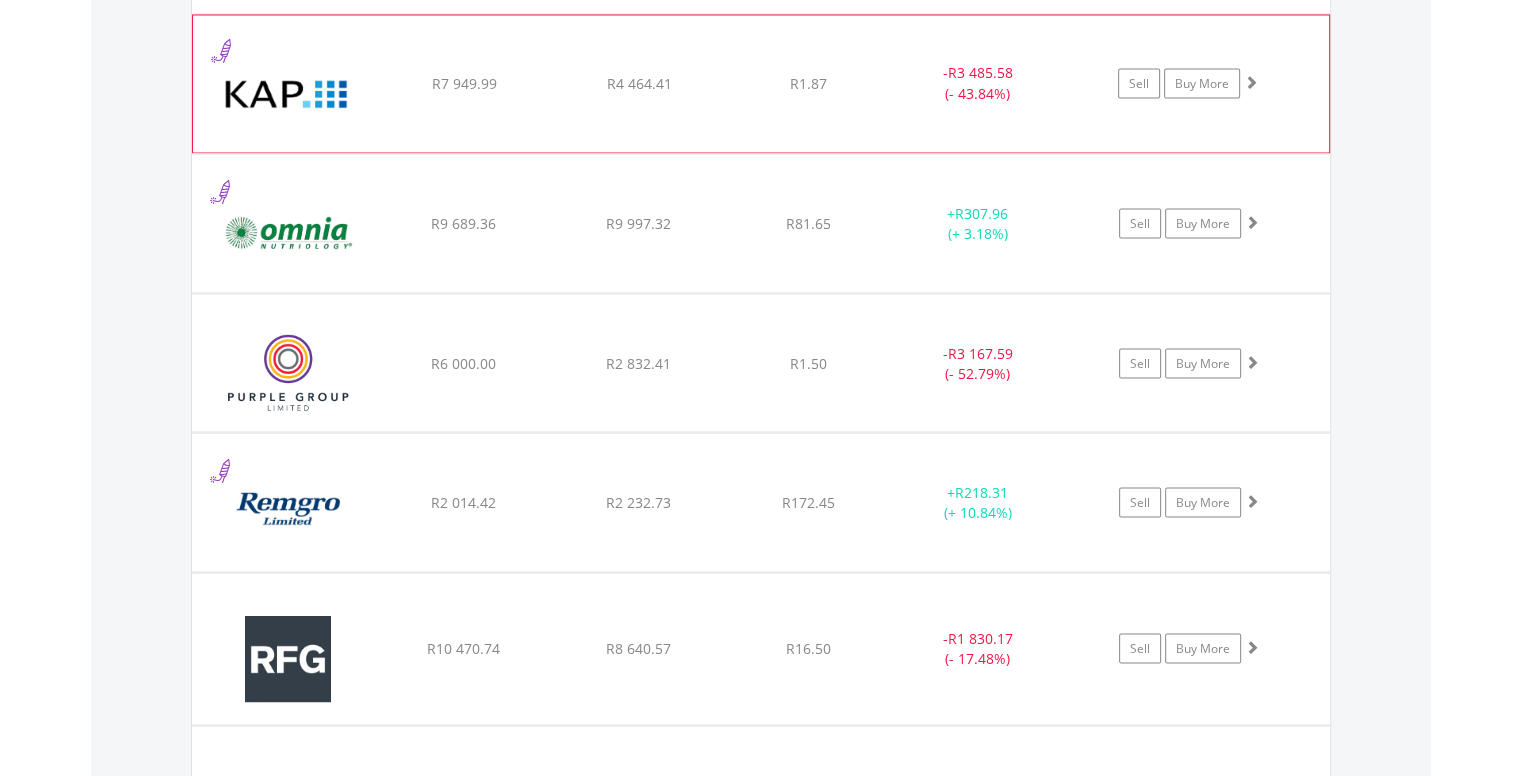 click on "﻿
KAP Industrial Holdings Limited
R7 949.99
R4 464.41
R1.87
-  R3 485.58 (- 43.84%)
Sell
Buy More" at bounding box center (761, -2025) 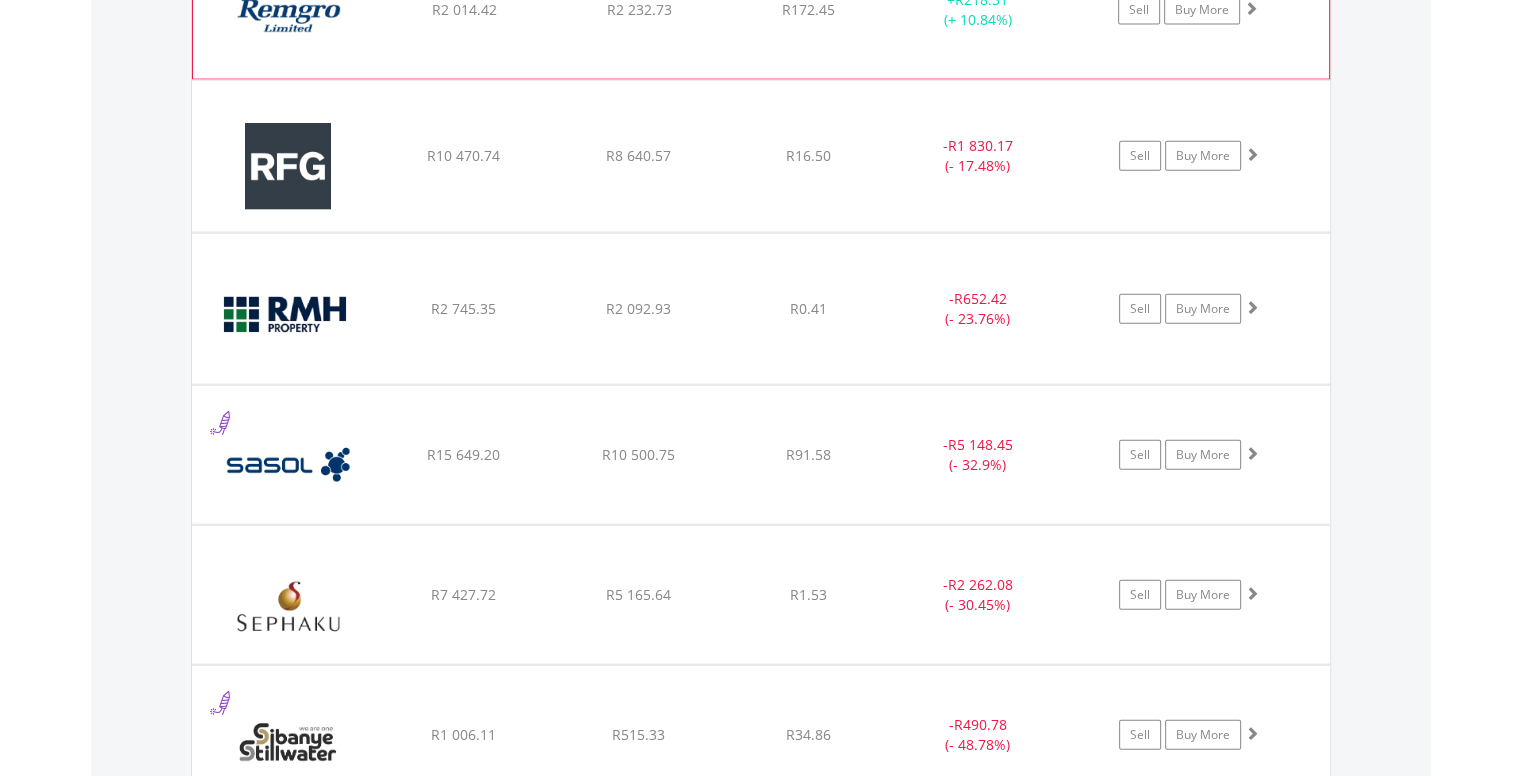 scroll, scrollTop: 4922, scrollLeft: 0, axis: vertical 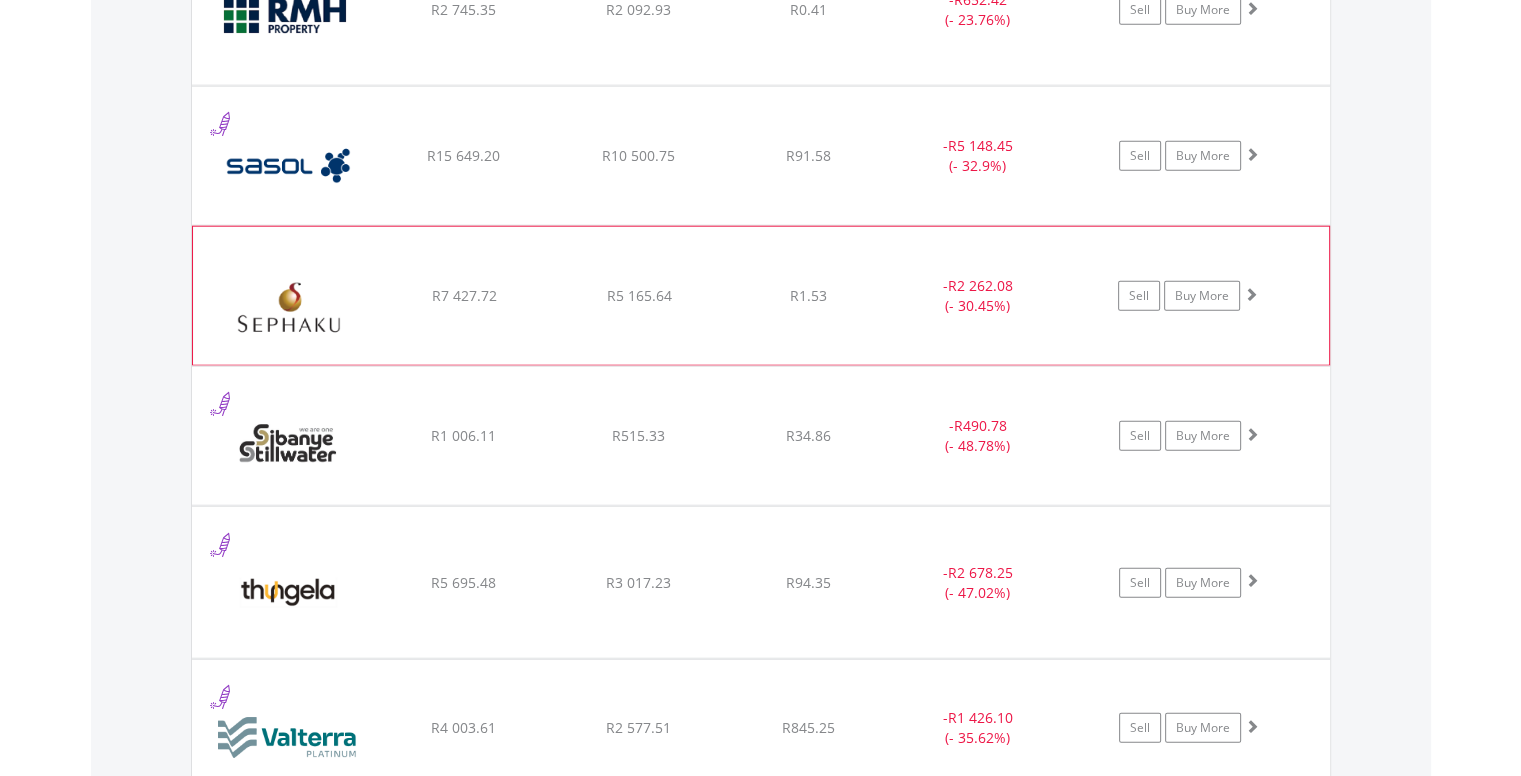 click on "R1.53" at bounding box center [808, -3225] 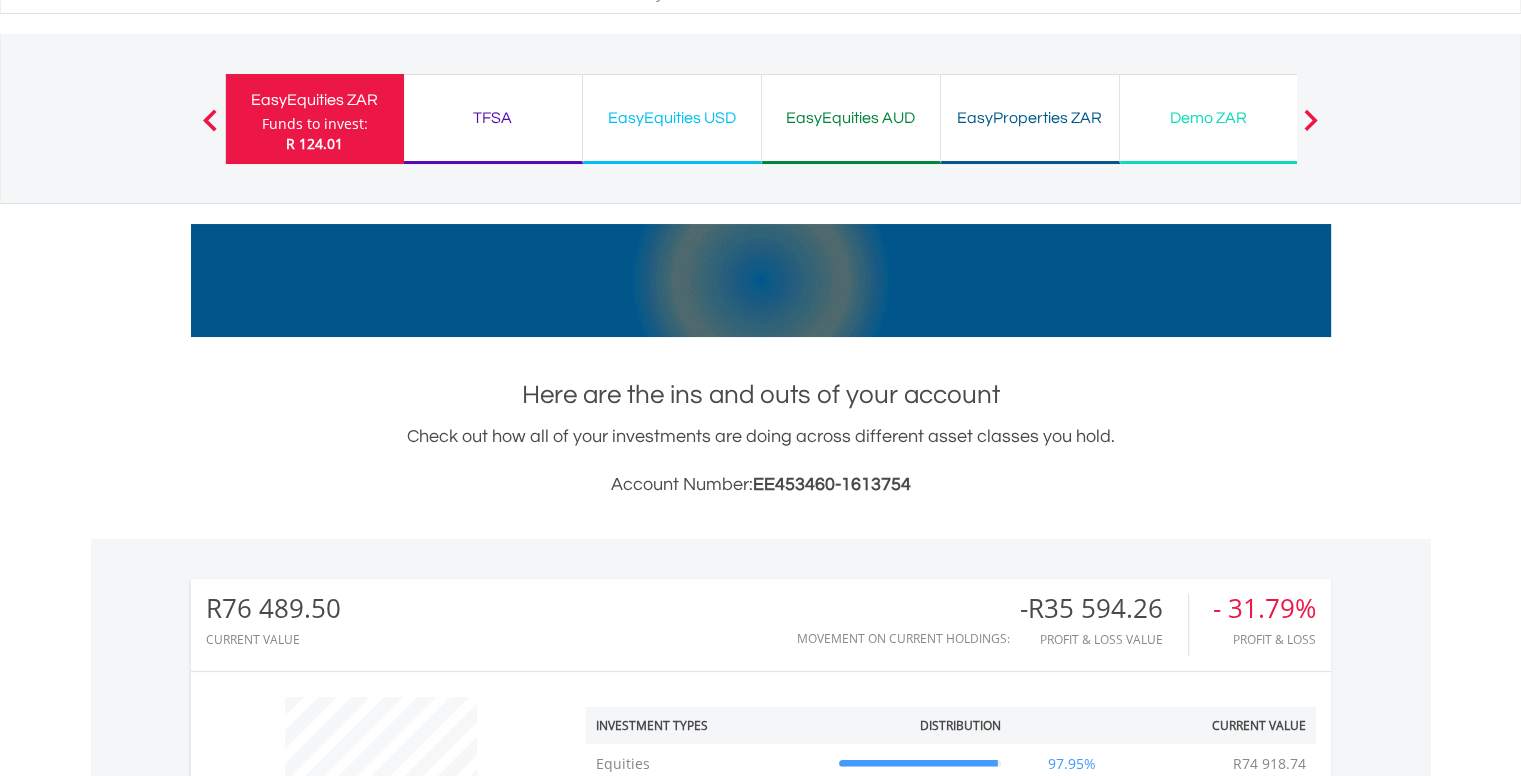 scroll, scrollTop: 0, scrollLeft: 0, axis: both 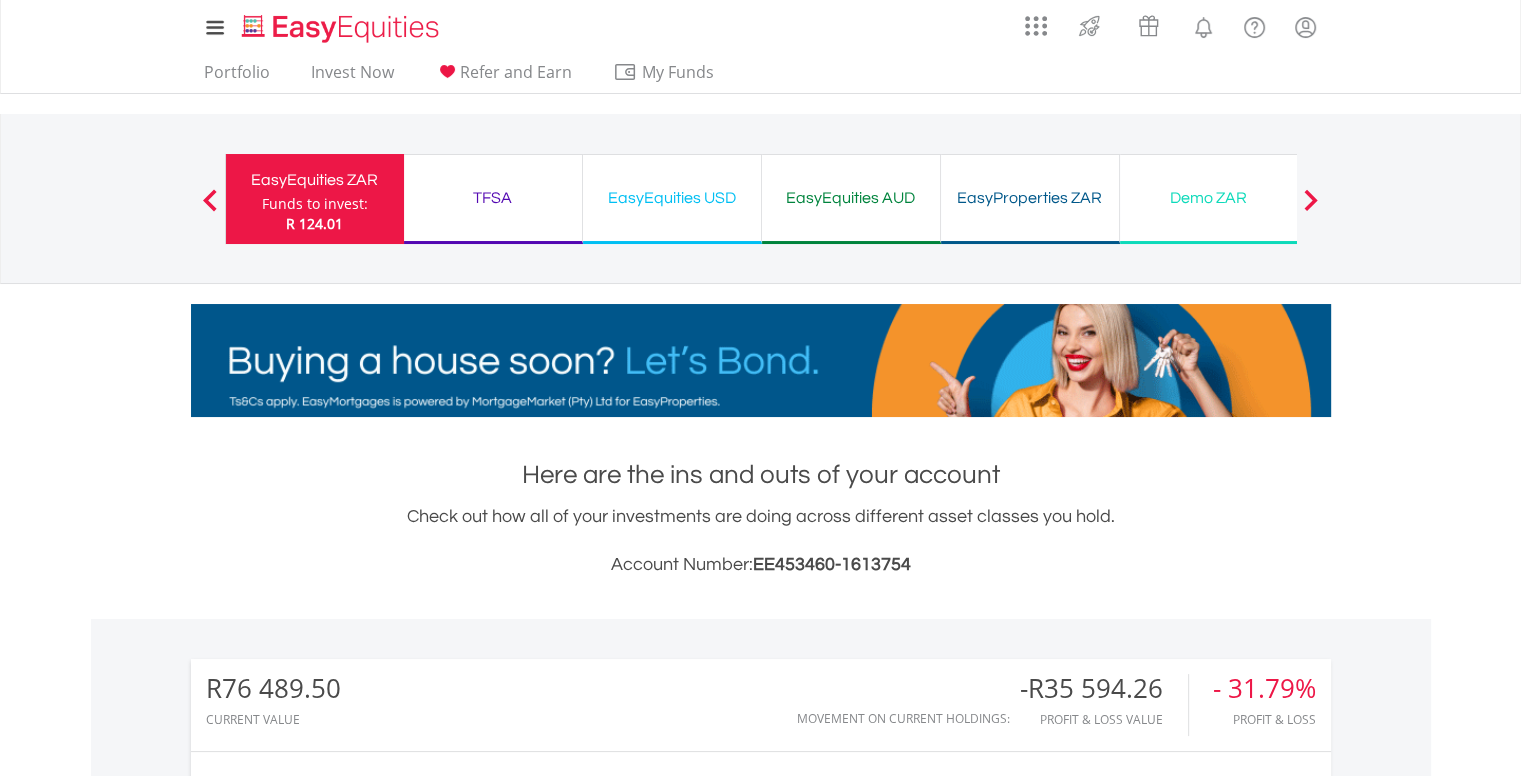 click on "EasyEquities AUD" at bounding box center [851, 198] 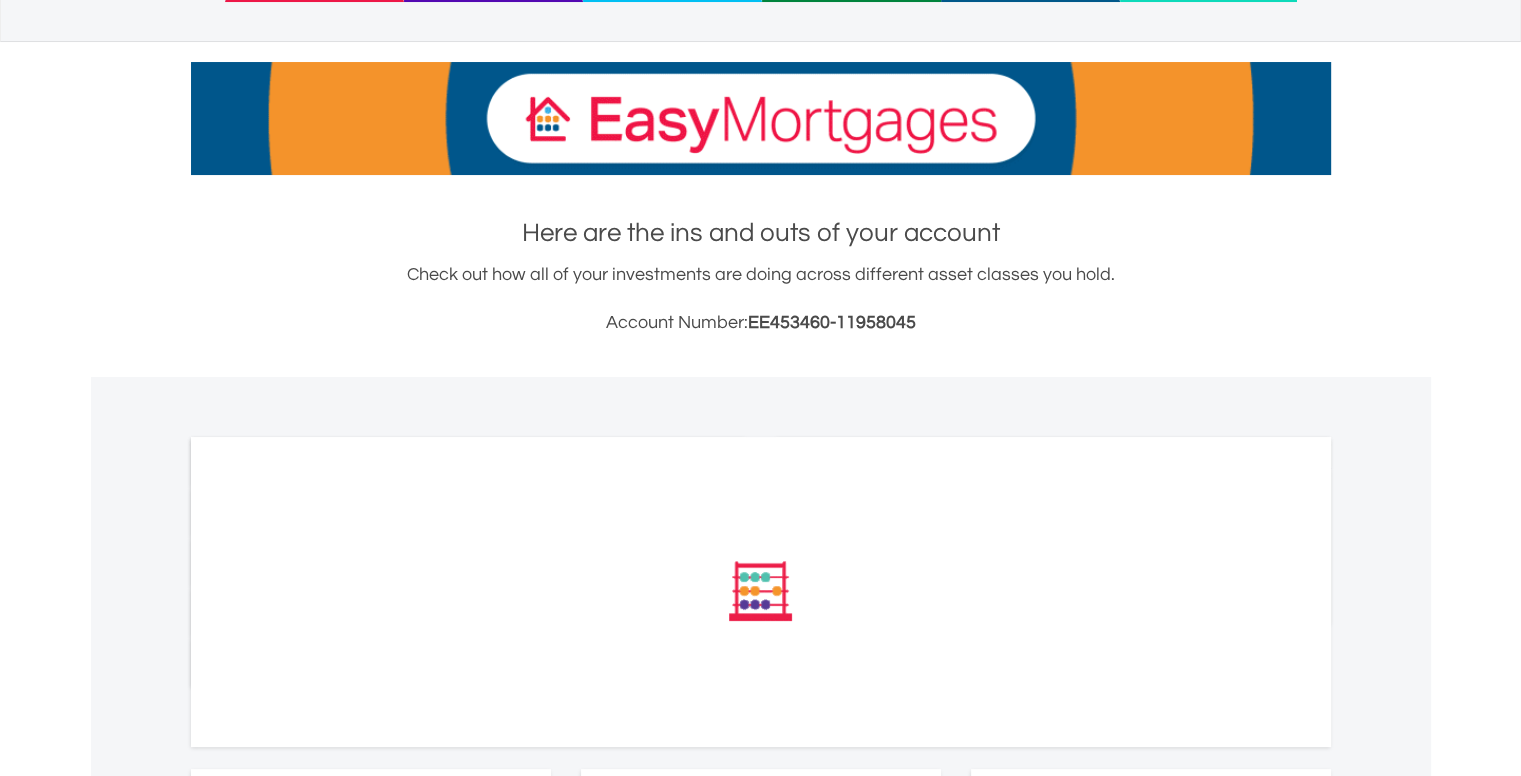 scroll, scrollTop: 300, scrollLeft: 0, axis: vertical 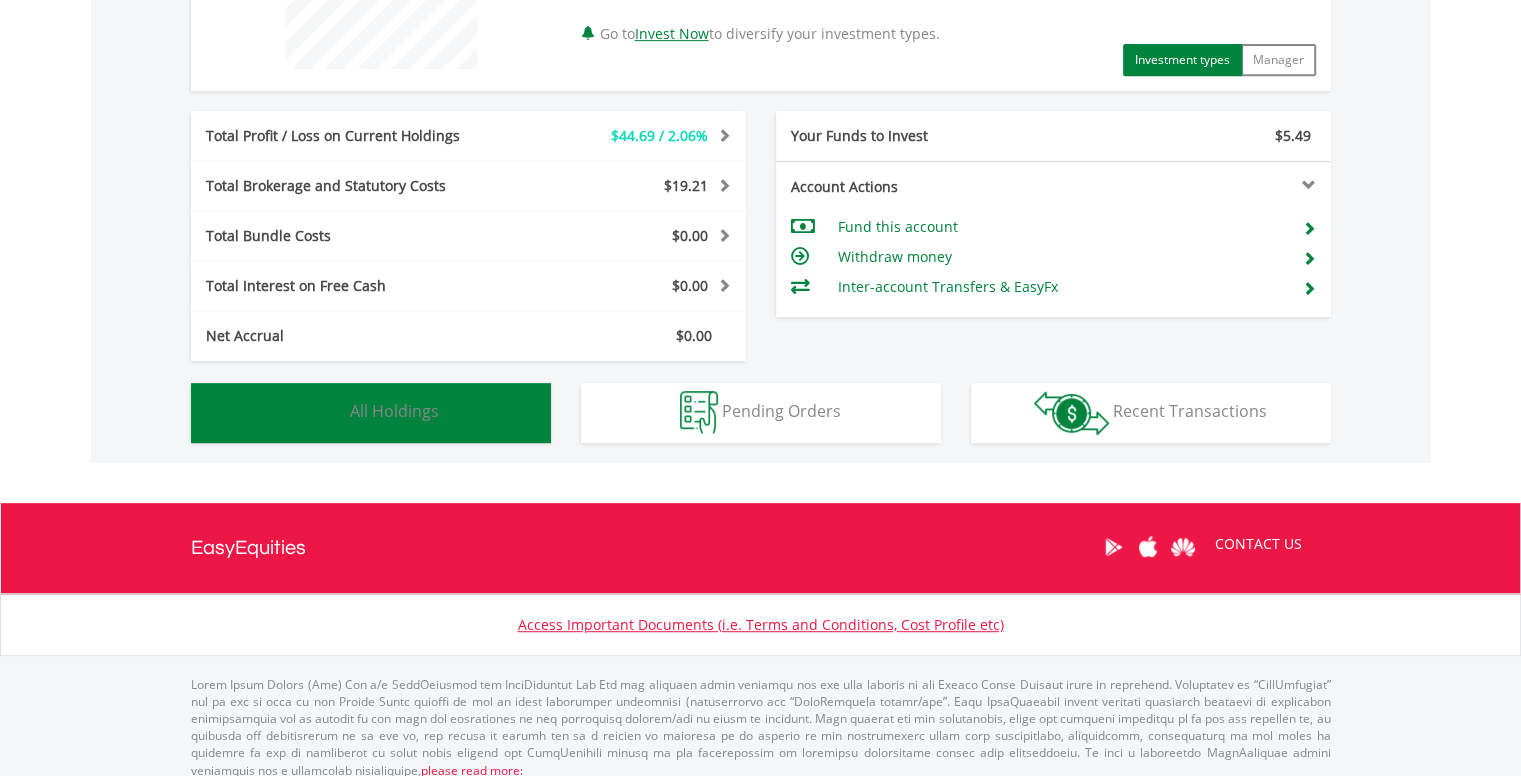 click on "Holdings
All Holdings" at bounding box center [371, 413] 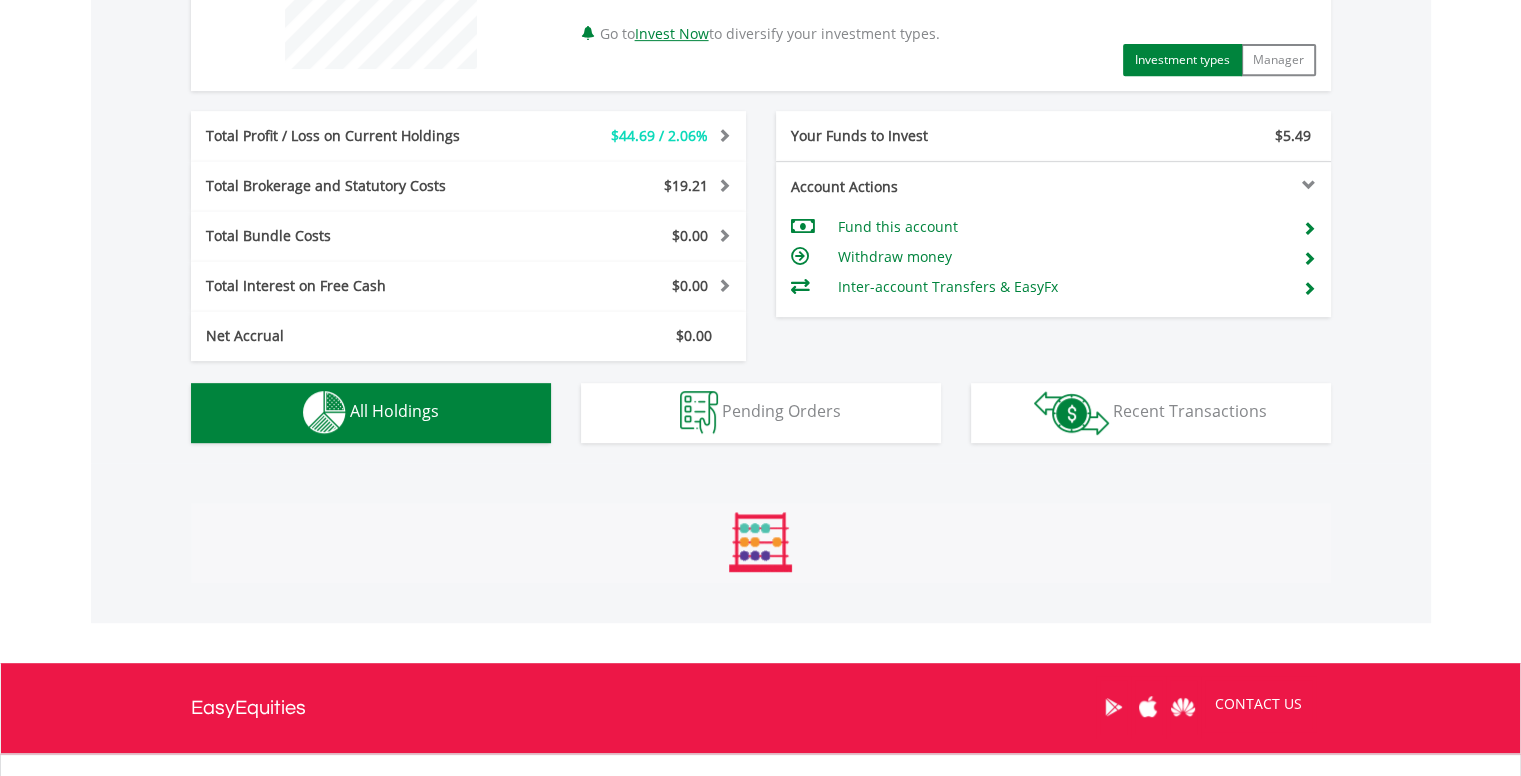 scroll, scrollTop: 1401, scrollLeft: 0, axis: vertical 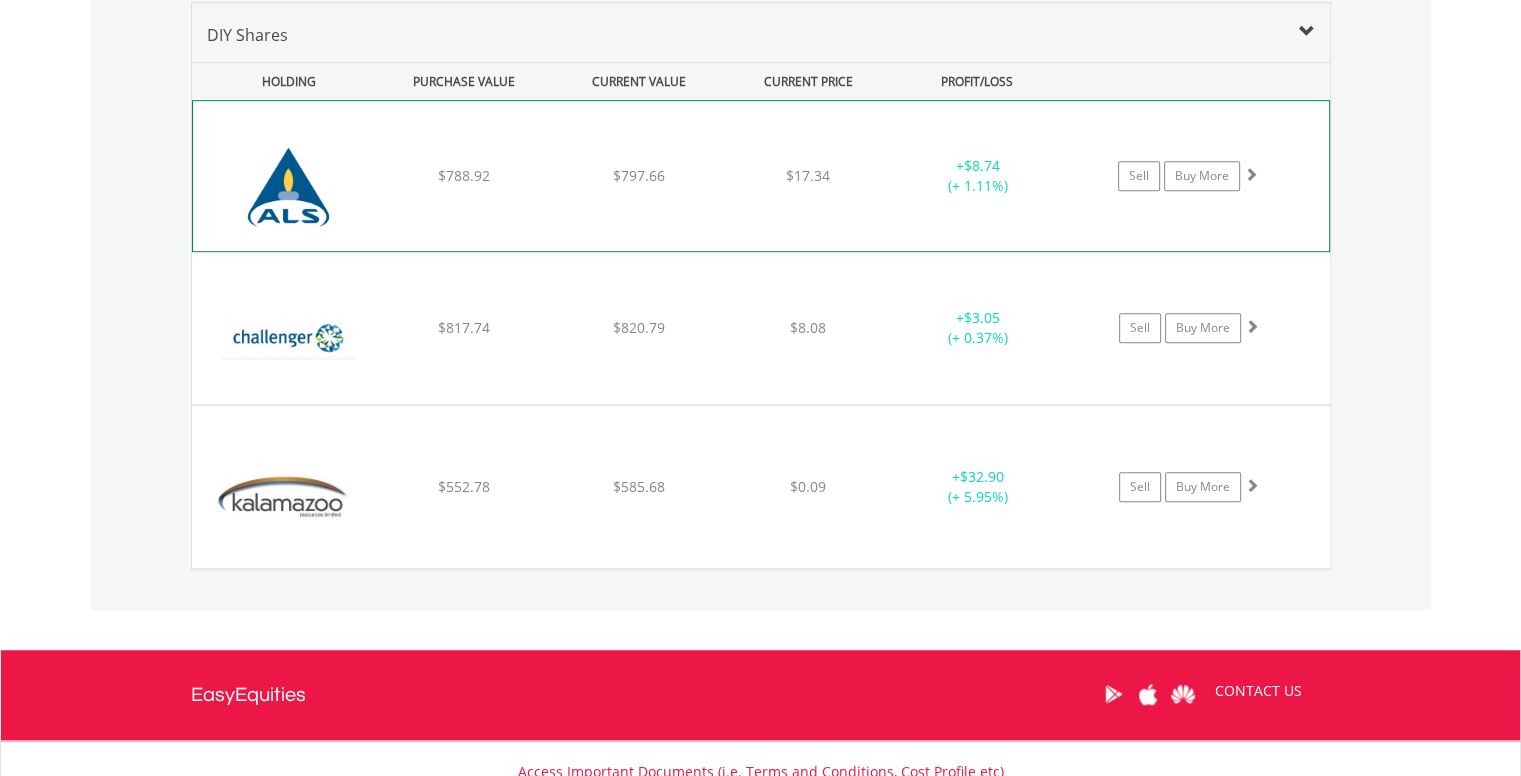 click on "﻿
Als Limited
$788.92
$797.66
$17.34
+  $8.74 (+ 1.11%)
Sell
Buy More" at bounding box center [761, 176] 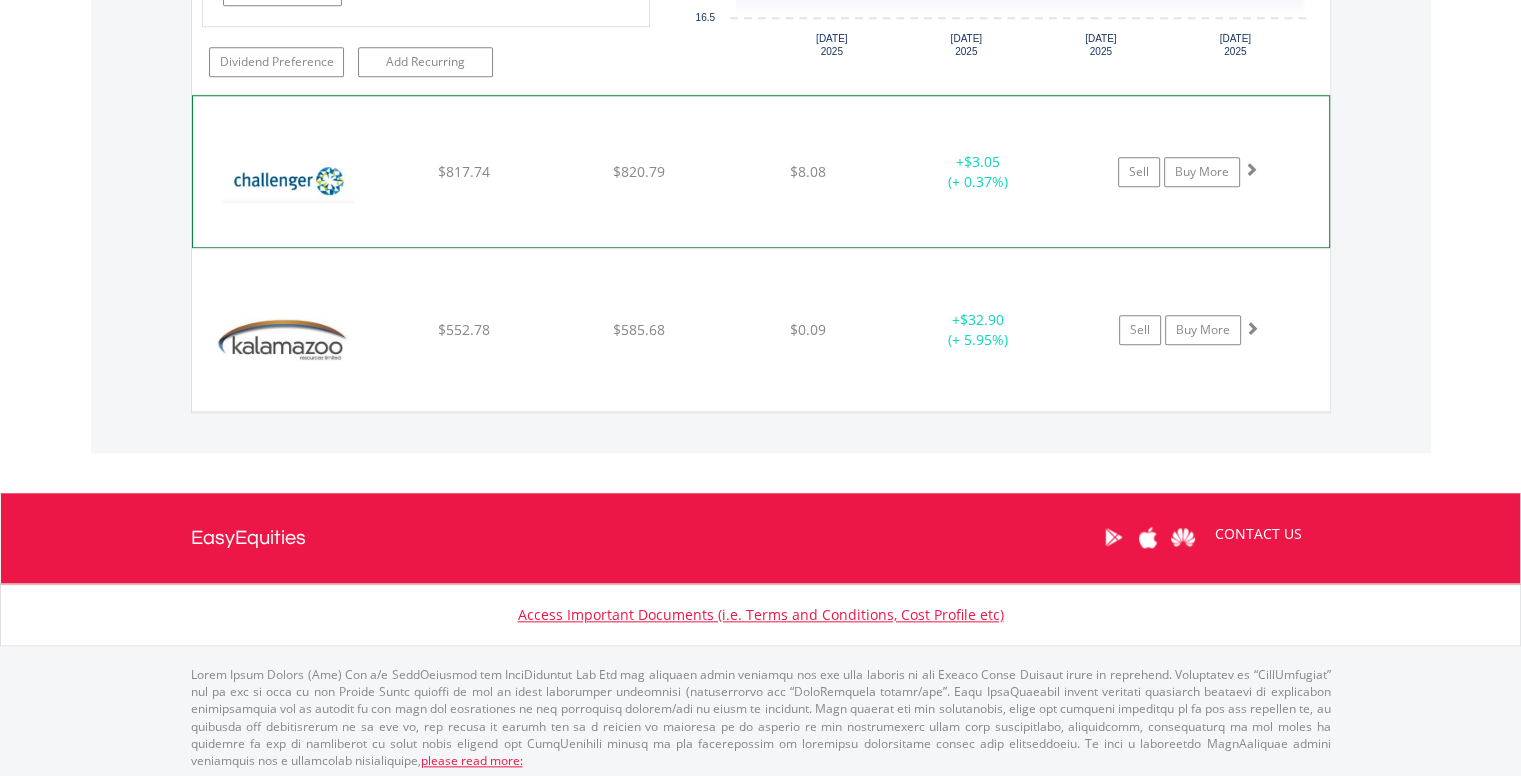 click on "﻿
Challenger Limited
$817.74
$820.79
$8.08
+  $3.05 (+ 0.37%)
Sell
Buy More" at bounding box center [761, -390] 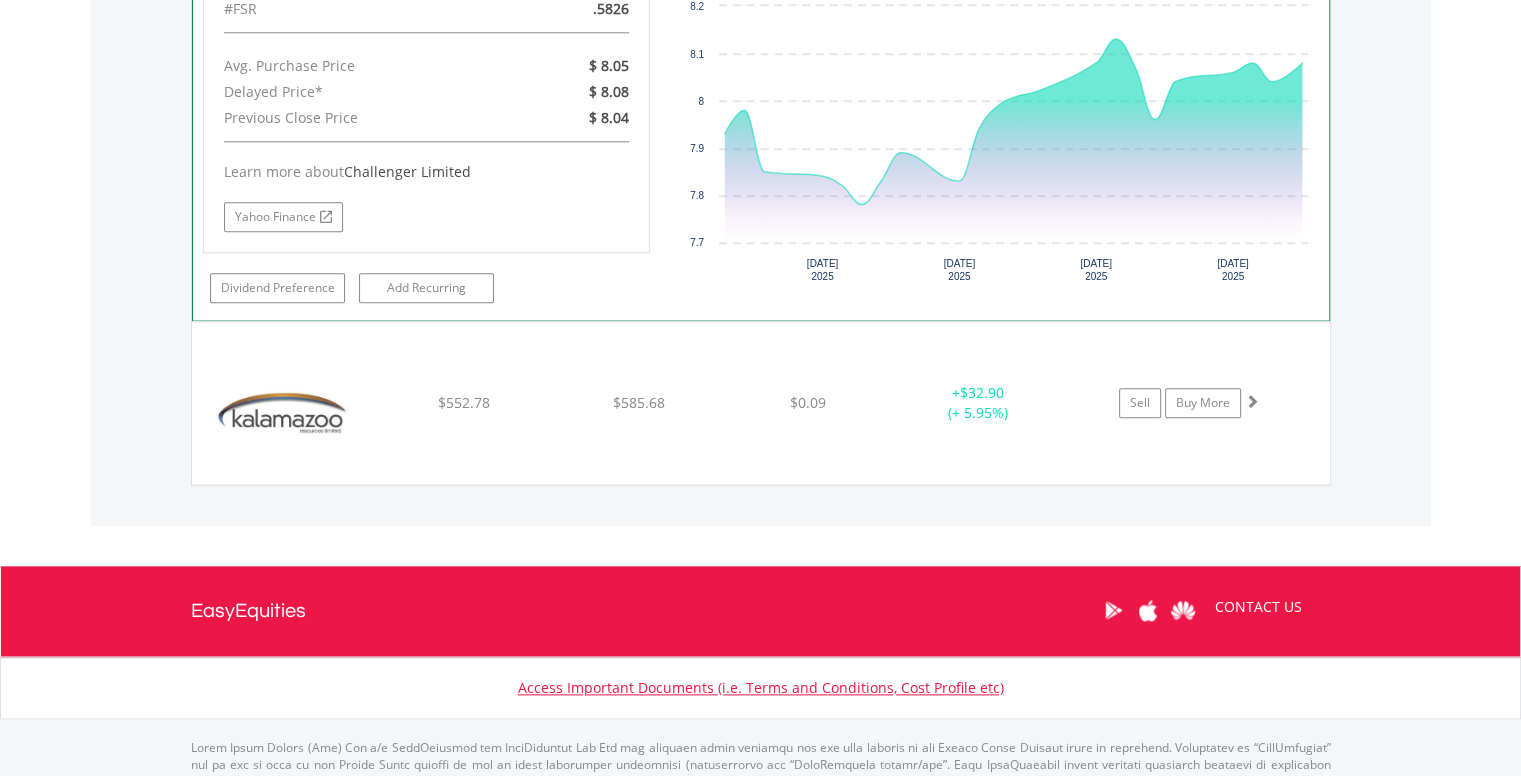 scroll, scrollTop: 2374, scrollLeft: 0, axis: vertical 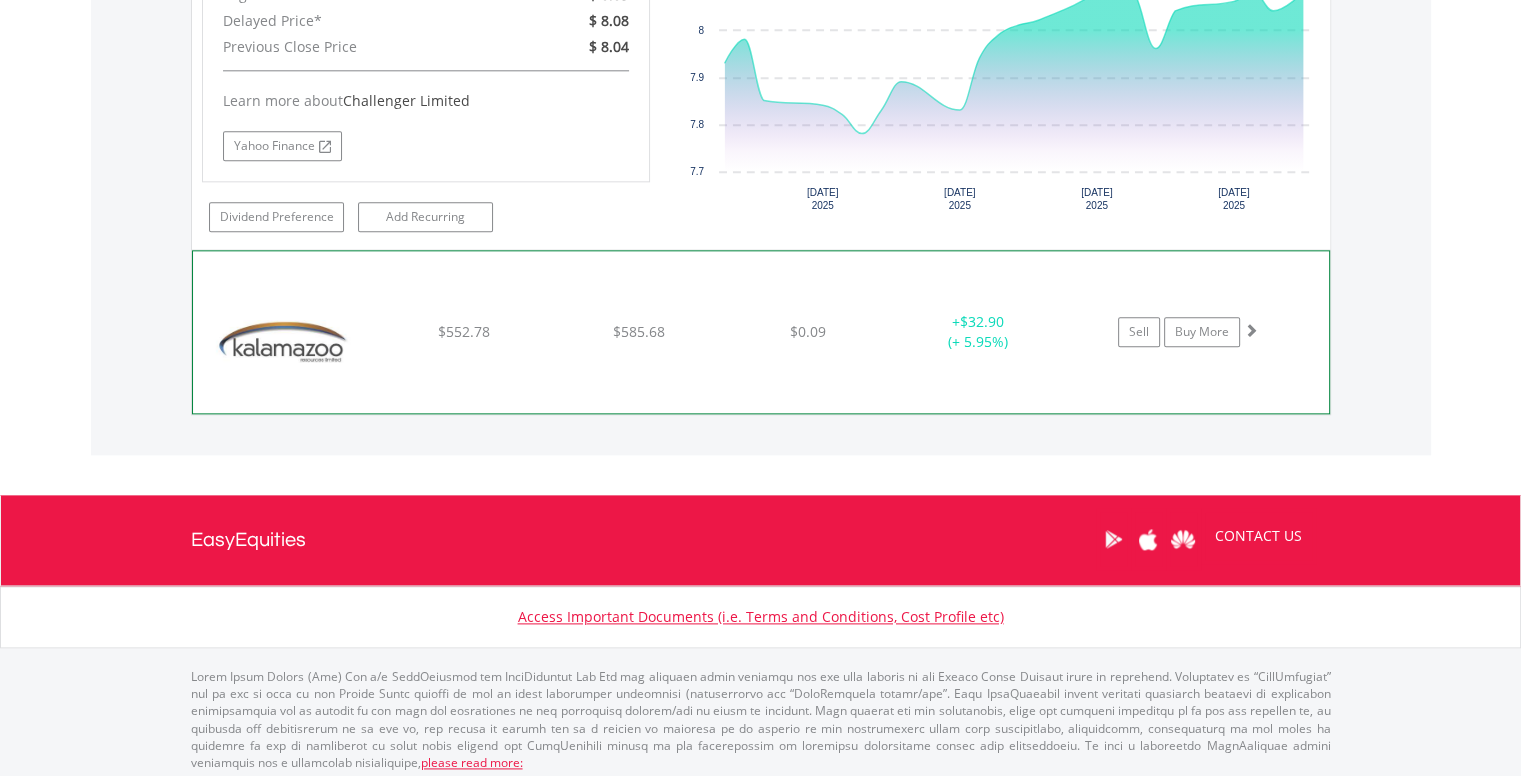 click on "$585.68" at bounding box center [638, -797] 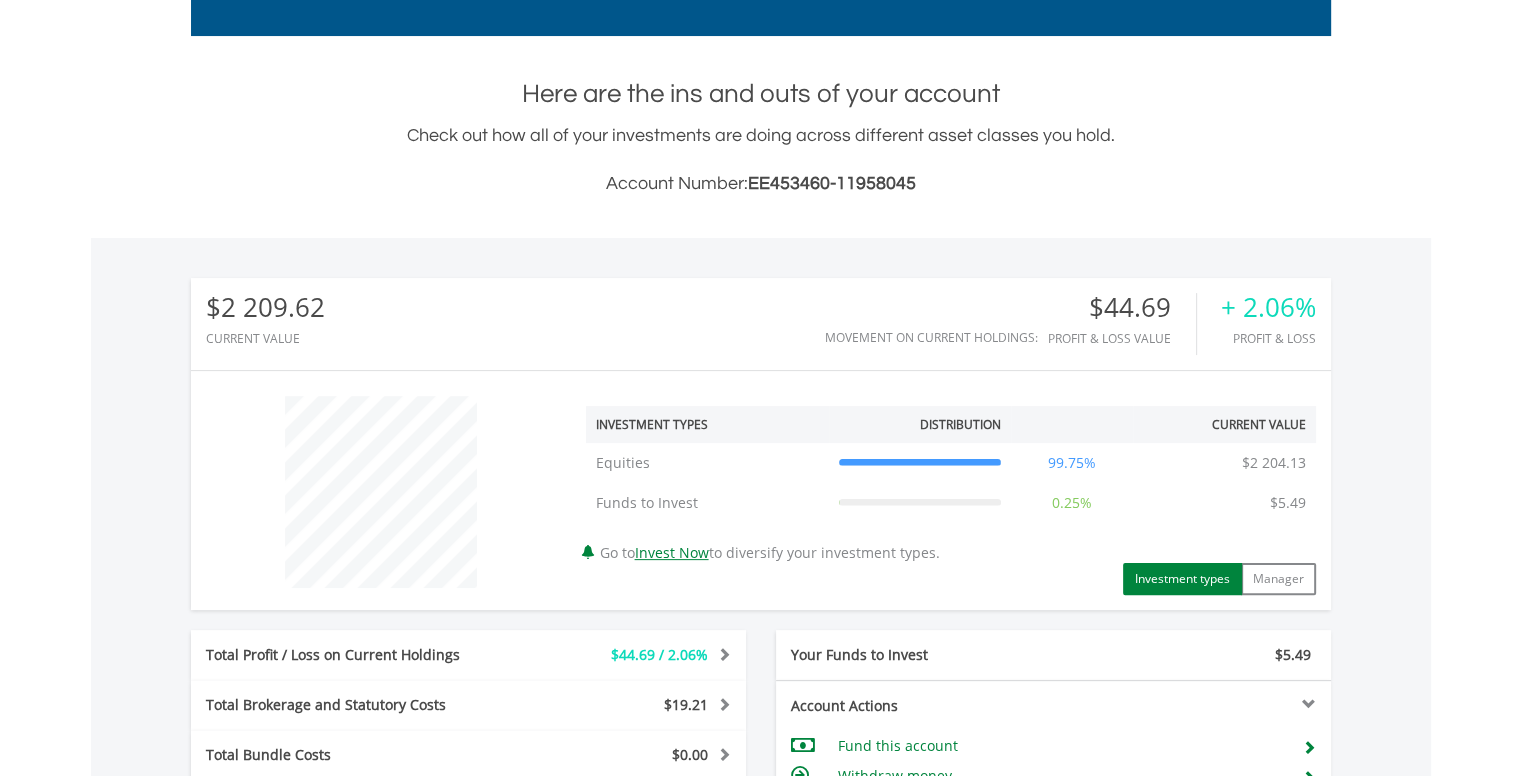 scroll, scrollTop: 0, scrollLeft: 0, axis: both 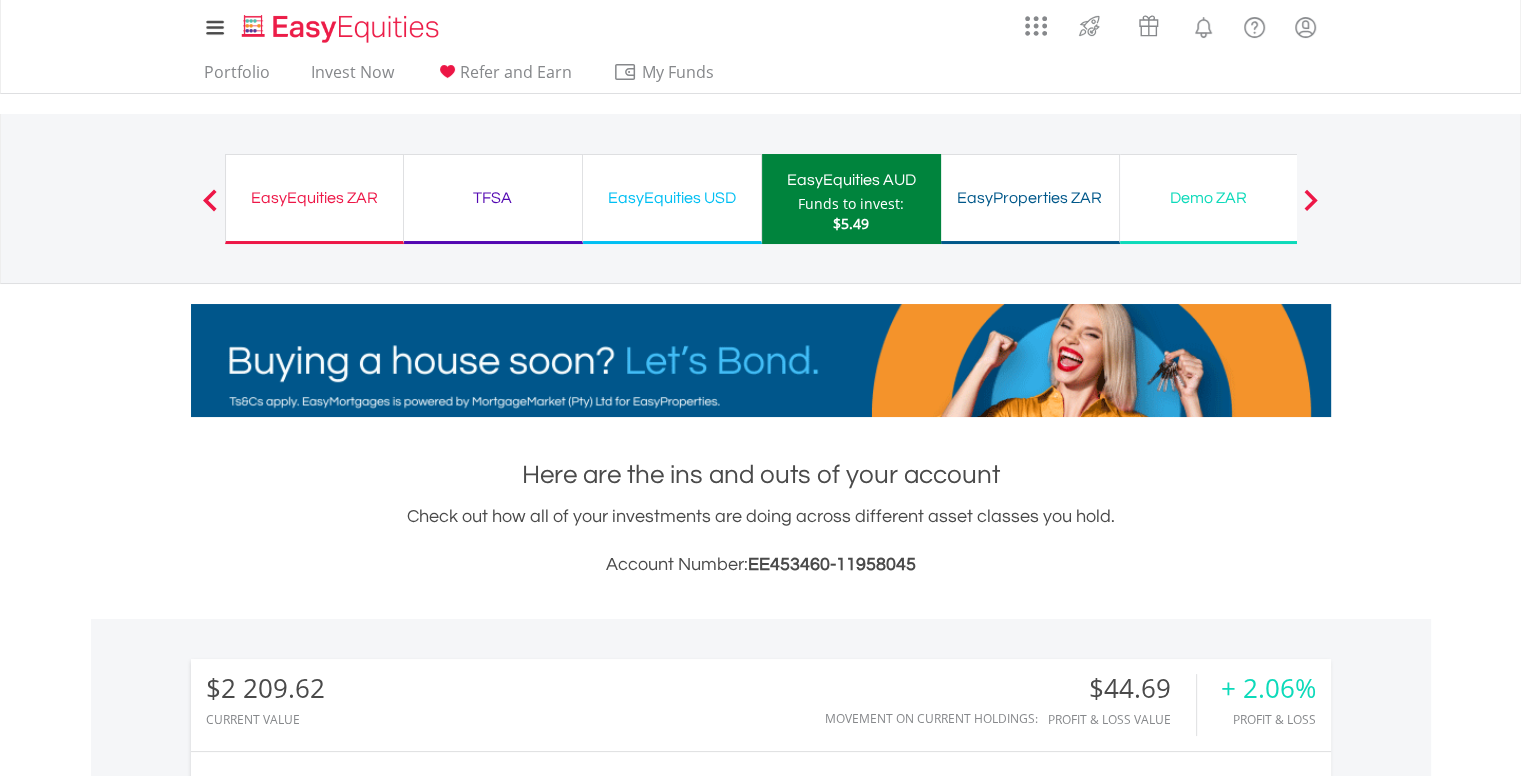 click on "EasyEquities USD" at bounding box center (672, 198) 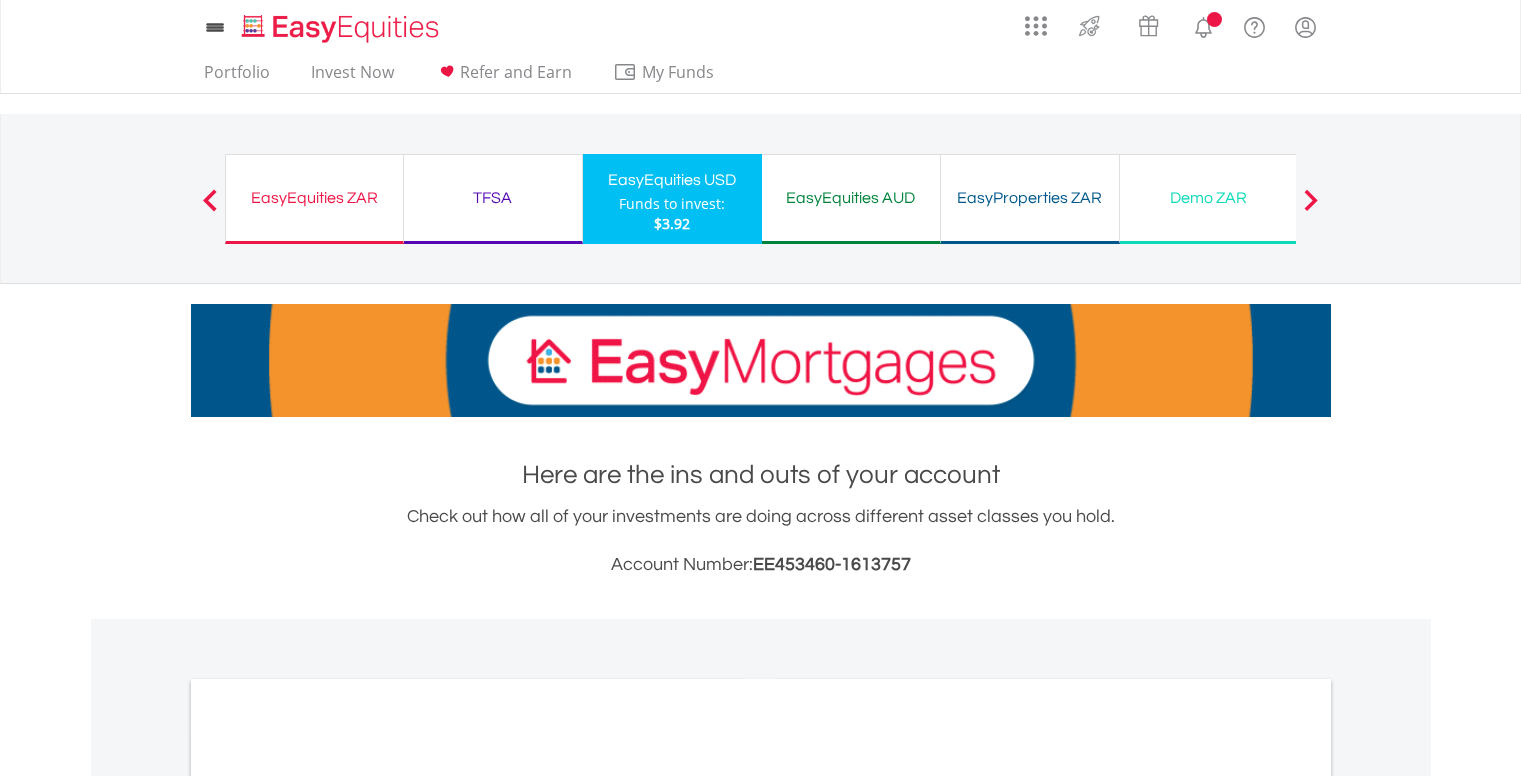 scroll, scrollTop: 0, scrollLeft: 0, axis: both 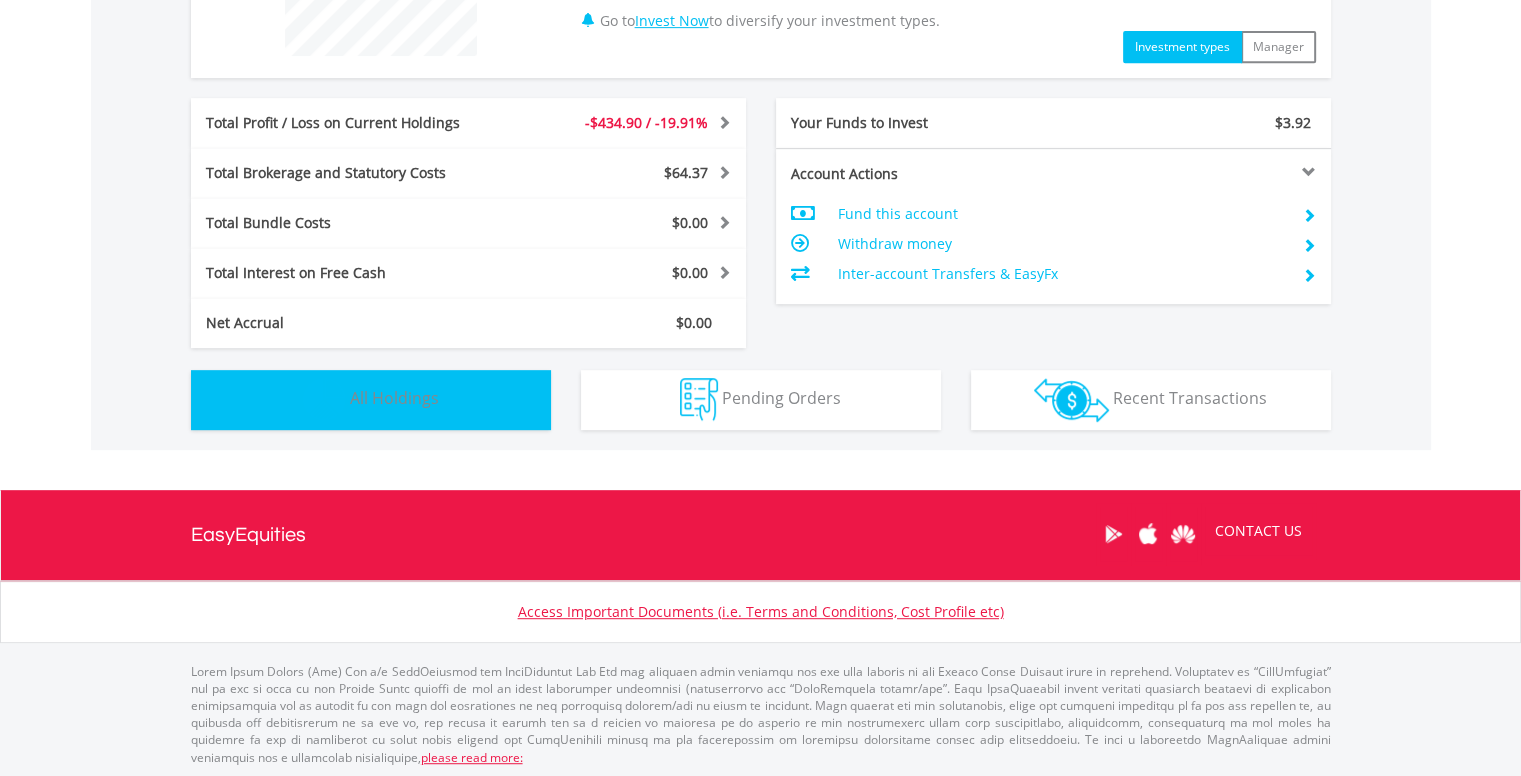 click on "Holdings
All Holdings" at bounding box center (371, 400) 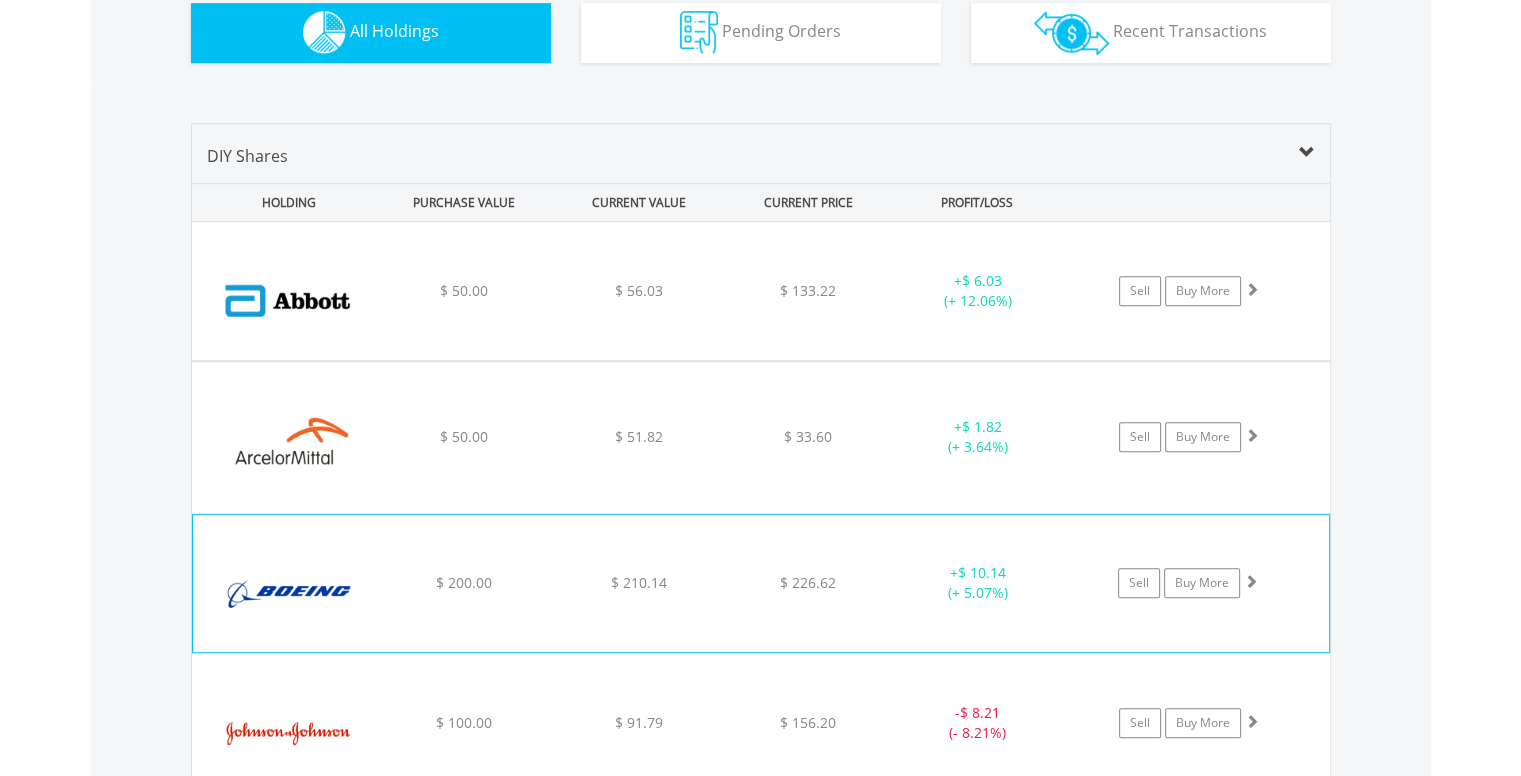 scroll, scrollTop: 1480, scrollLeft: 0, axis: vertical 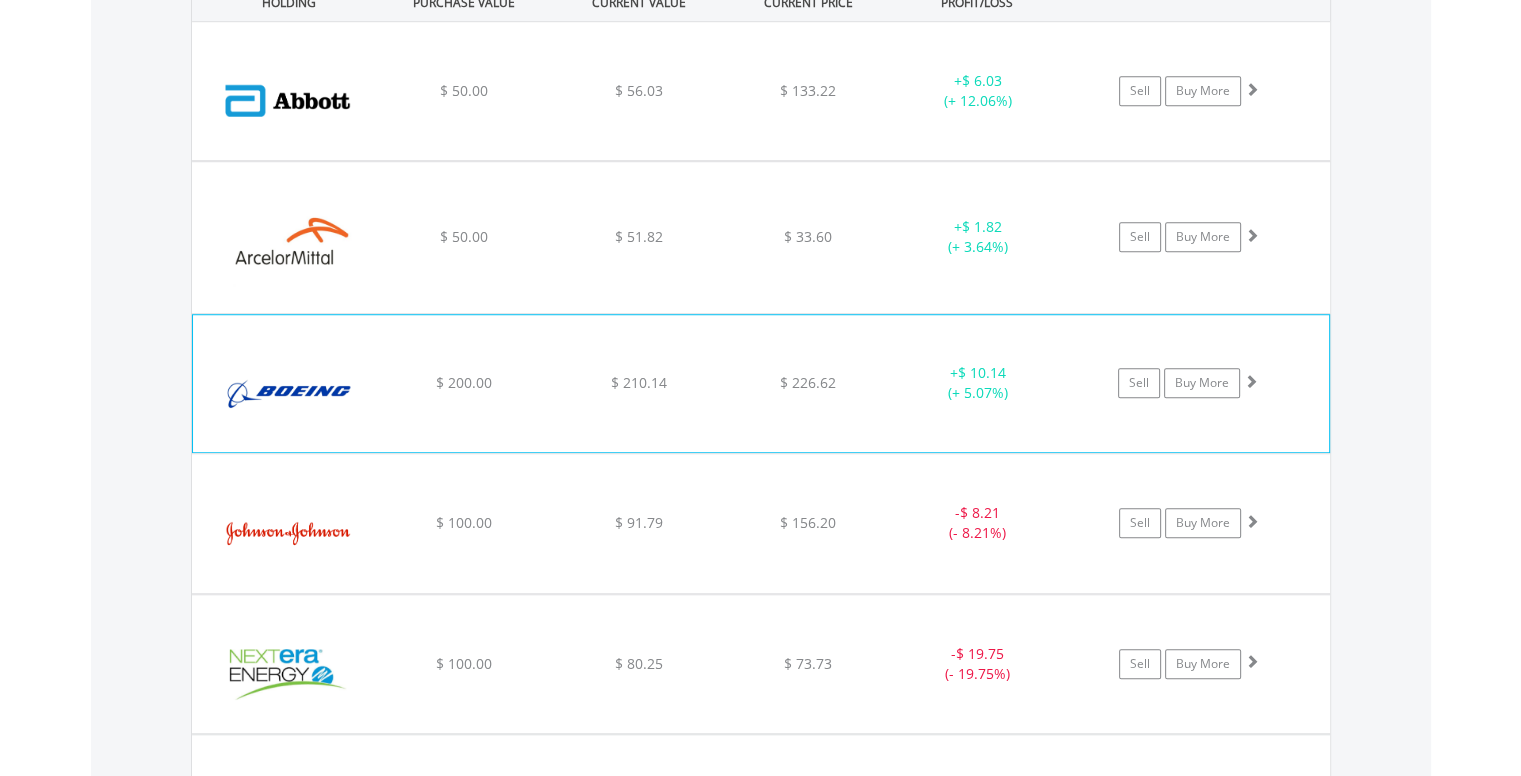 click on "$ 226.62" at bounding box center [808, 90] 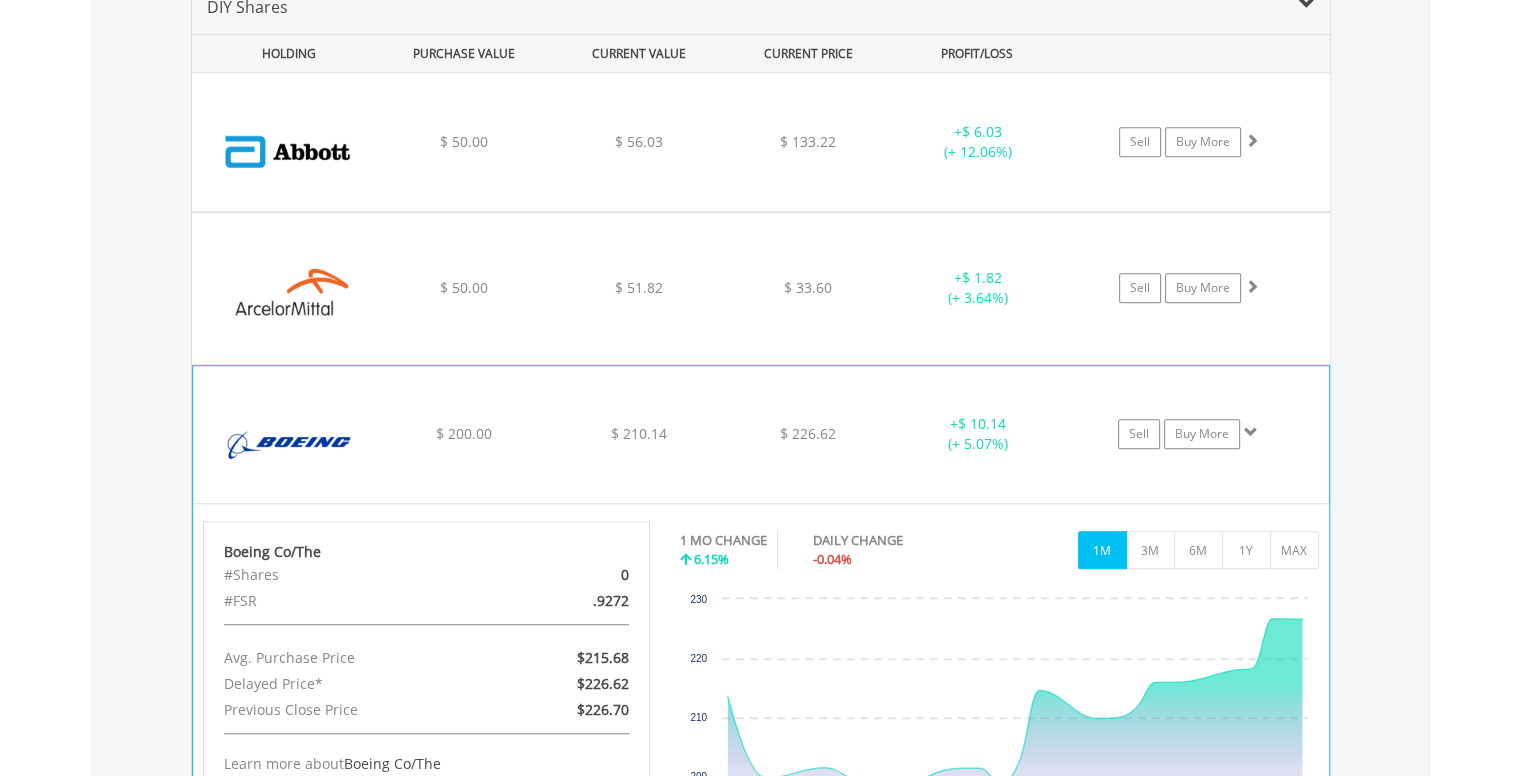 scroll, scrollTop: 1380, scrollLeft: 0, axis: vertical 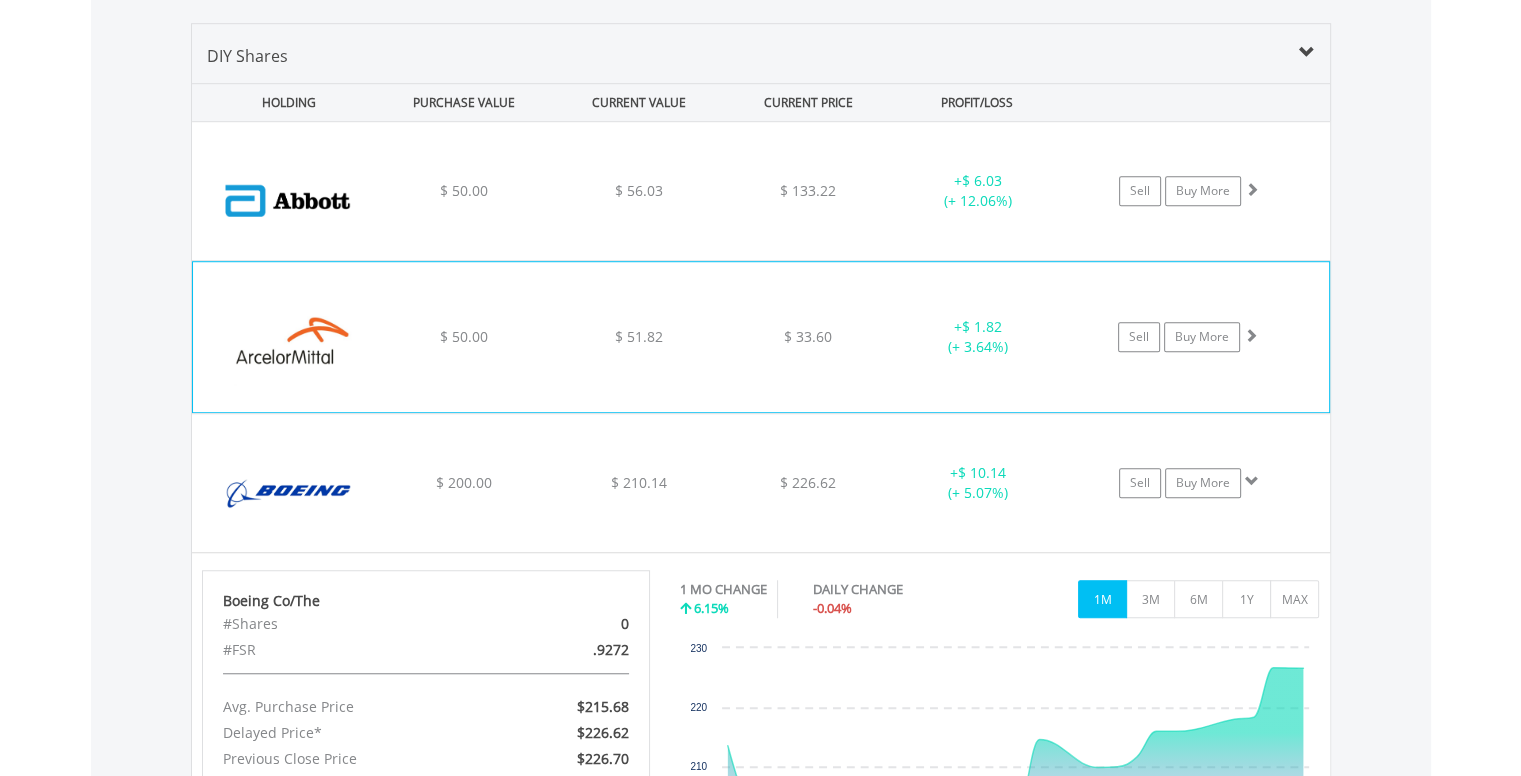 click on "﻿
ArcelorMittal SA
$ 50.00
$ 51.82
$ 33.60
+  $ 1.82 (+ 3.64%)
Sell
Buy More" at bounding box center [761, 191] 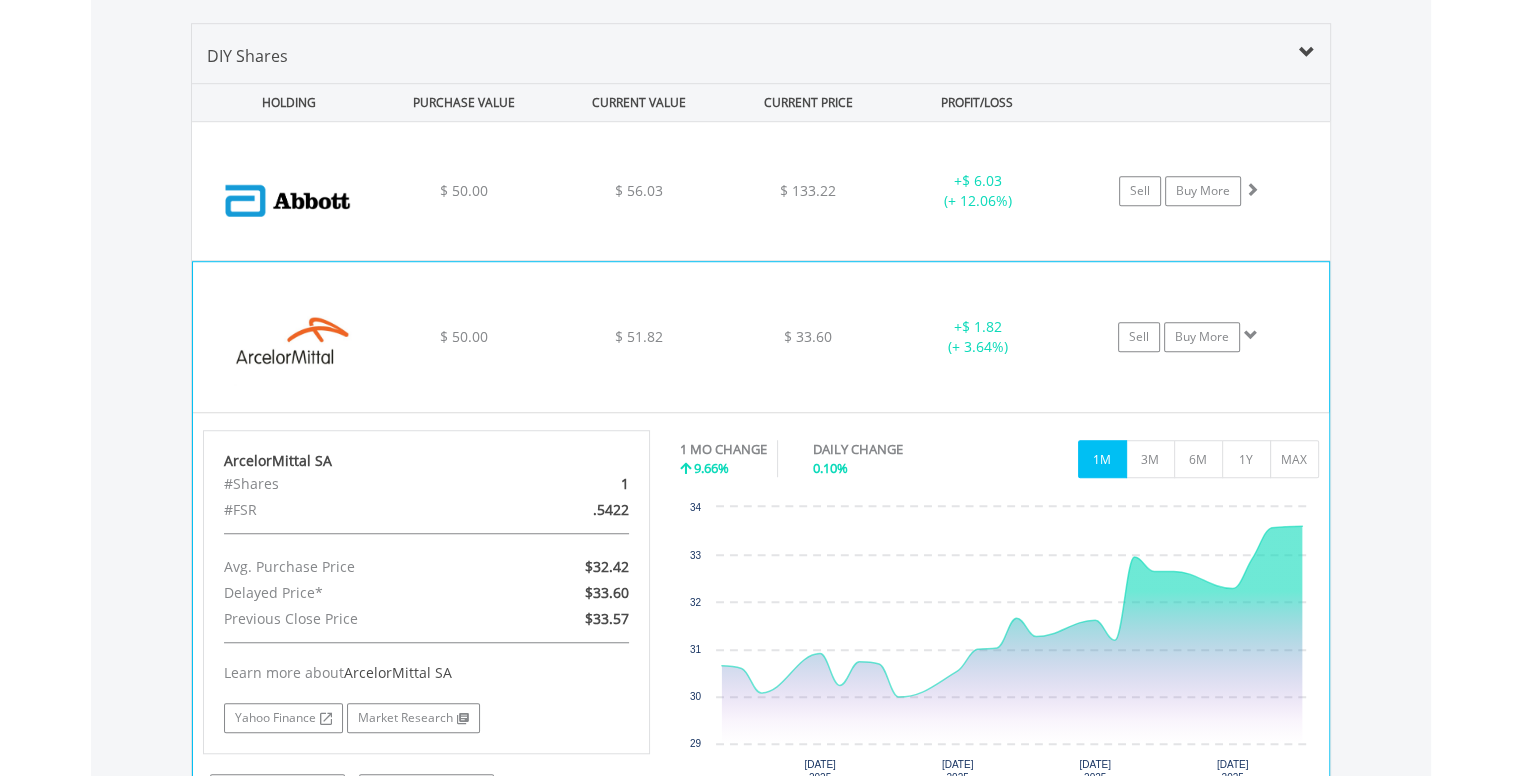 scroll, scrollTop: 1080, scrollLeft: 0, axis: vertical 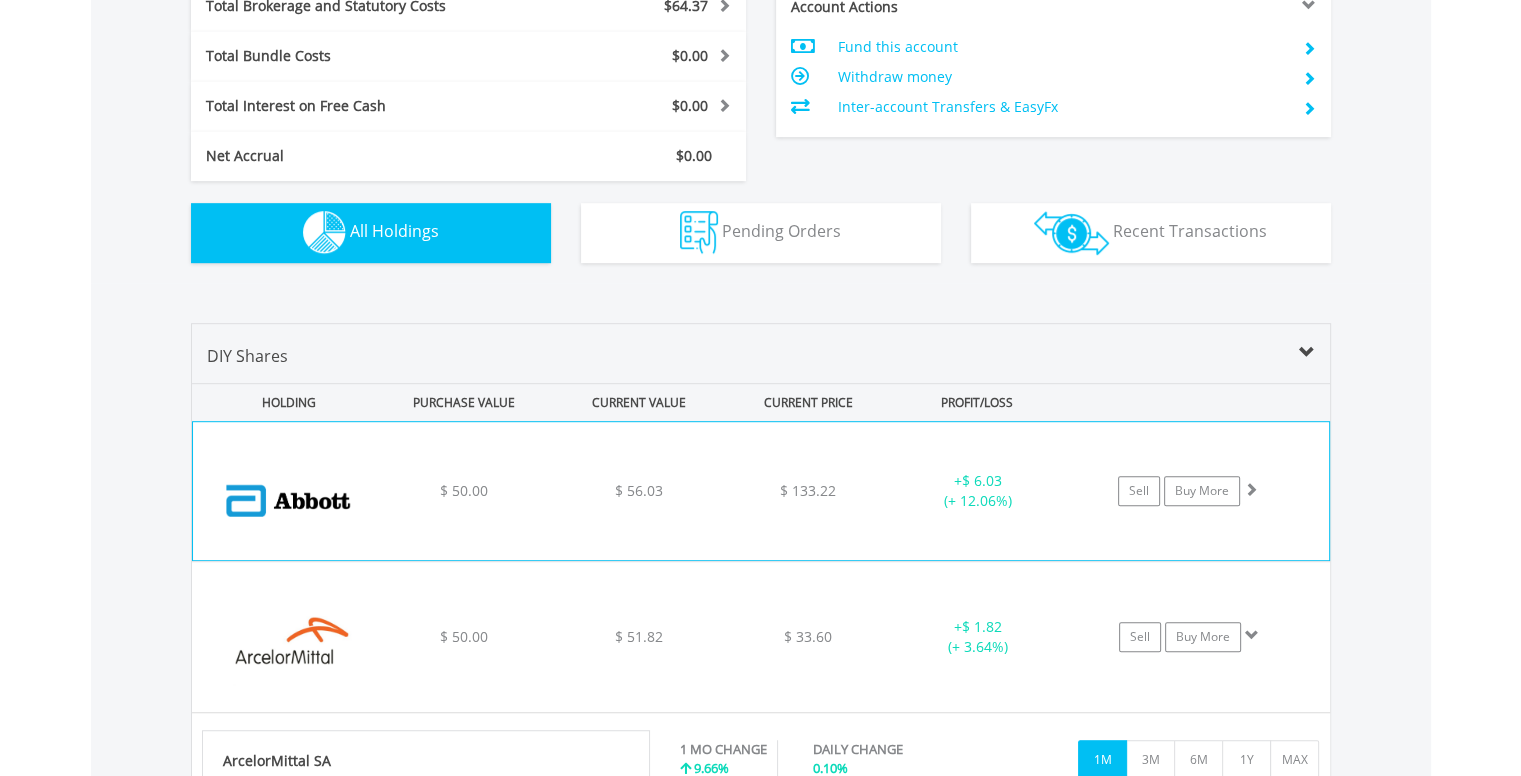 click on "﻿
Abbott Laboratories
$ 50.00
$ 56.03
$ 133.22
+  $ 6.03 (+ 12.06%)
Sell
Buy More" at bounding box center [761, 491] 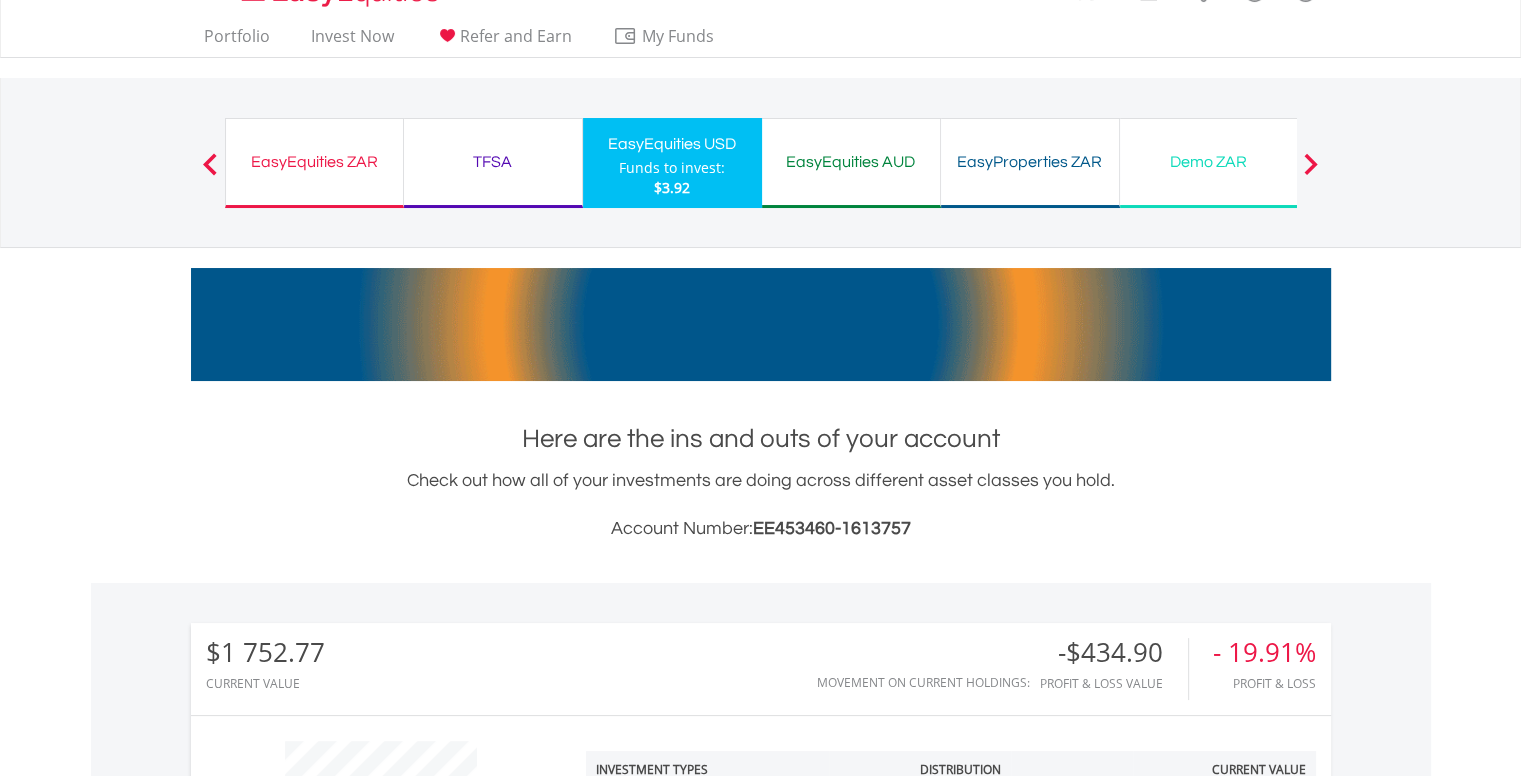 scroll, scrollTop: 0, scrollLeft: 0, axis: both 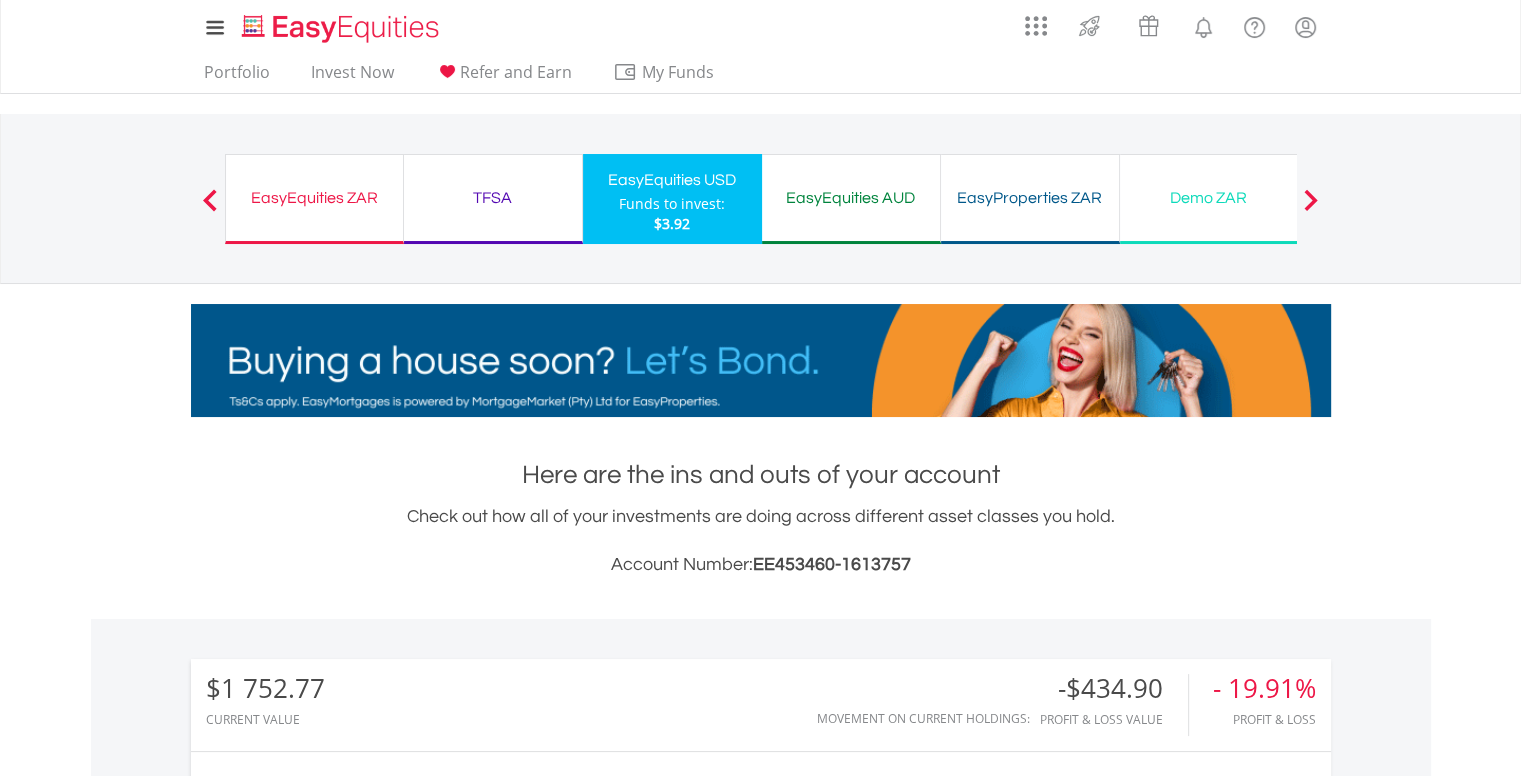click on "EasyEquities ZAR
Funds to invest:
$3.92" at bounding box center (314, 199) 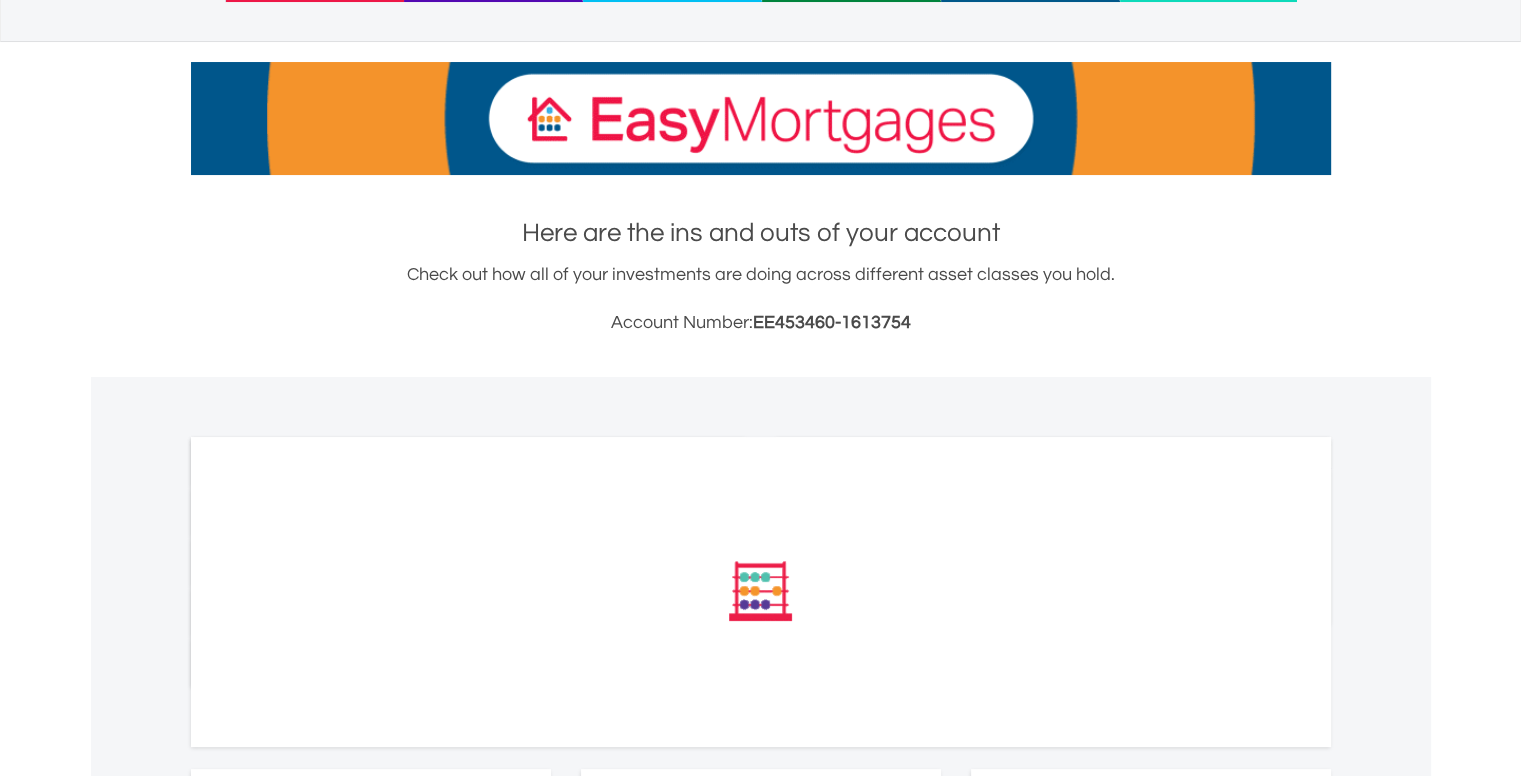 scroll, scrollTop: 400, scrollLeft: 0, axis: vertical 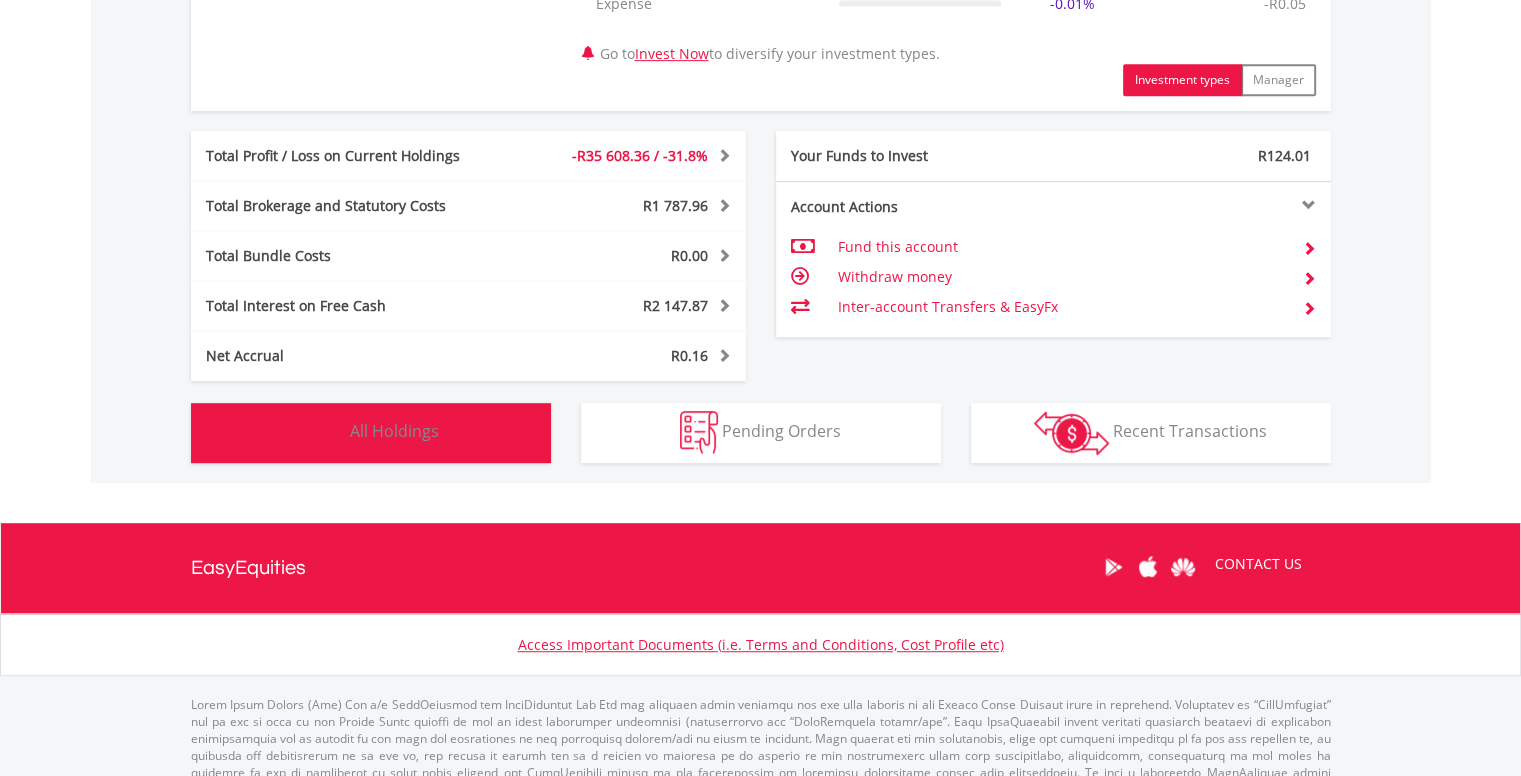 click on "Holdings
All Holdings" at bounding box center (371, 433) 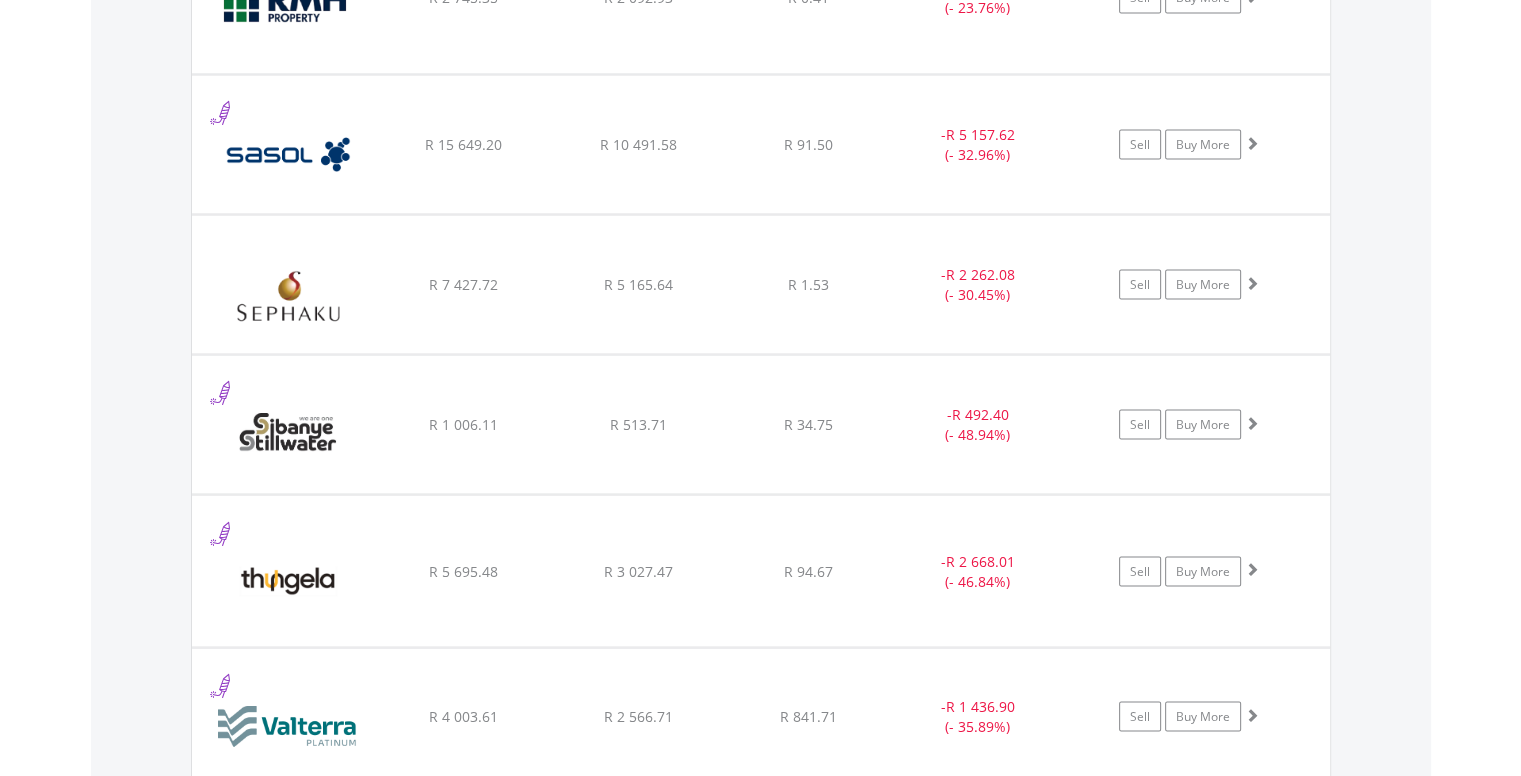 scroll, scrollTop: 3921, scrollLeft: 0, axis: vertical 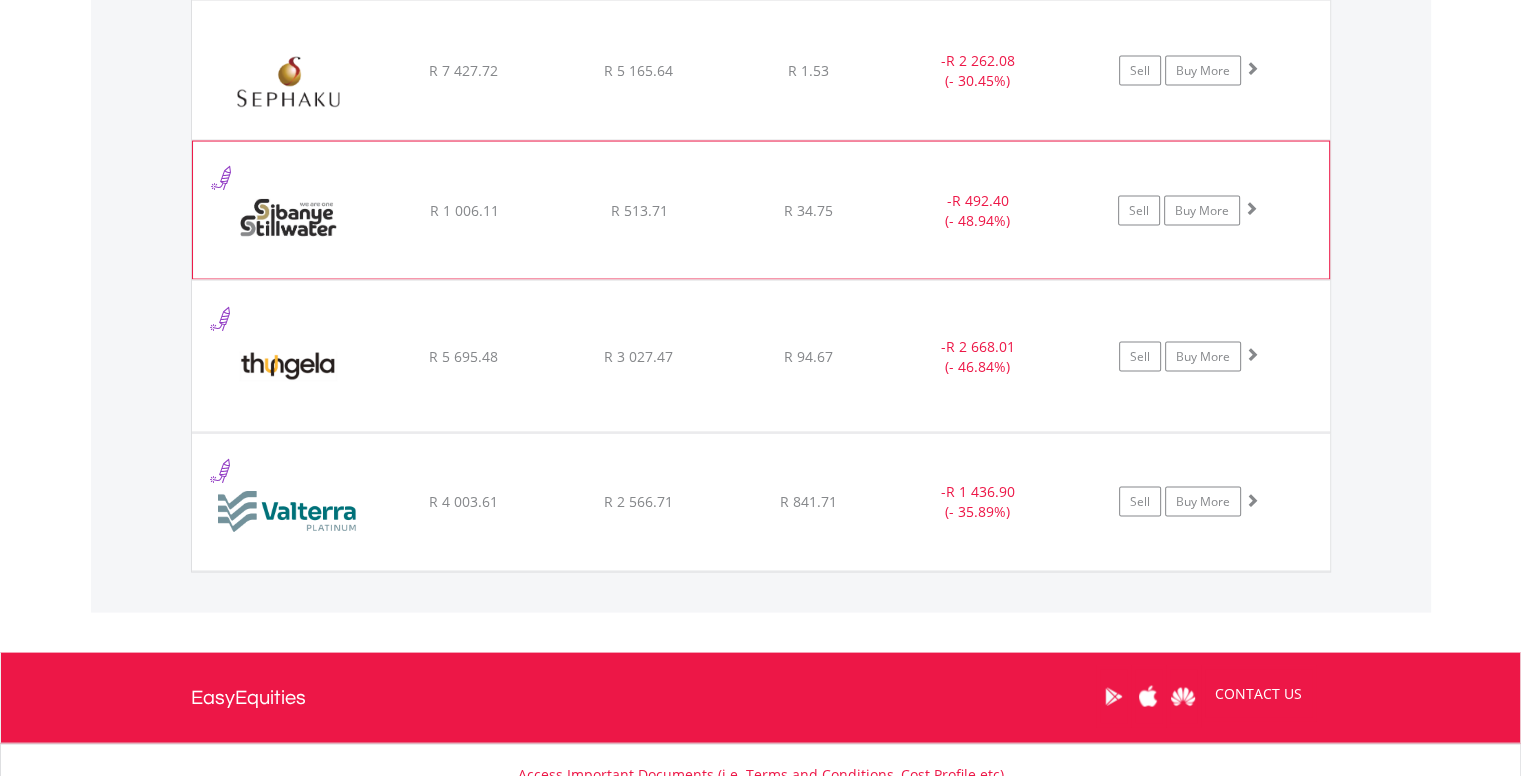 click on "﻿
Sibanye Stillwater Limited
R 1 006.11
R 513.71
R 34.75
-  R 492.40 (- 48.94%)
Sell
Buy More" at bounding box center [761, -2224] 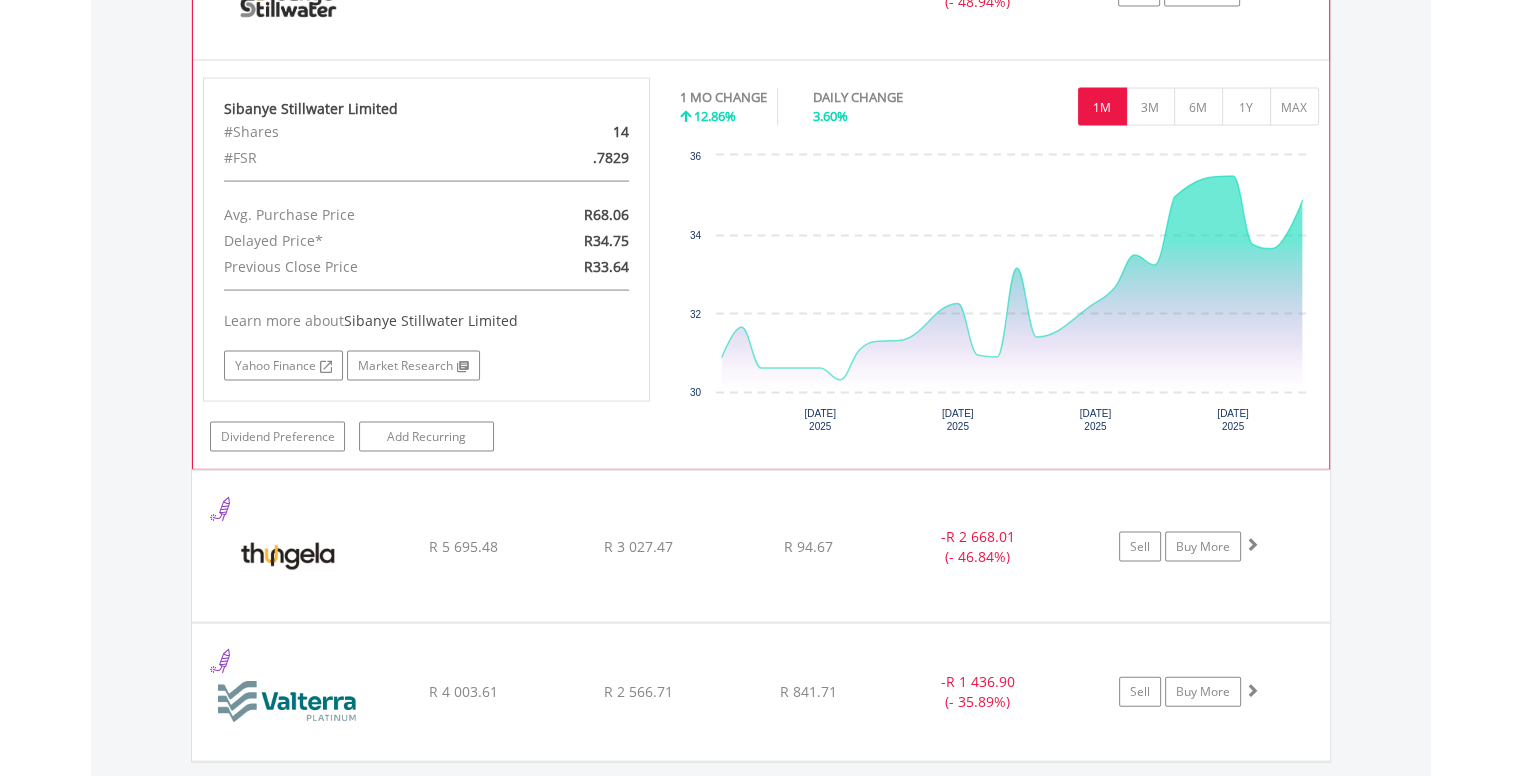 scroll, scrollTop: 4421, scrollLeft: 0, axis: vertical 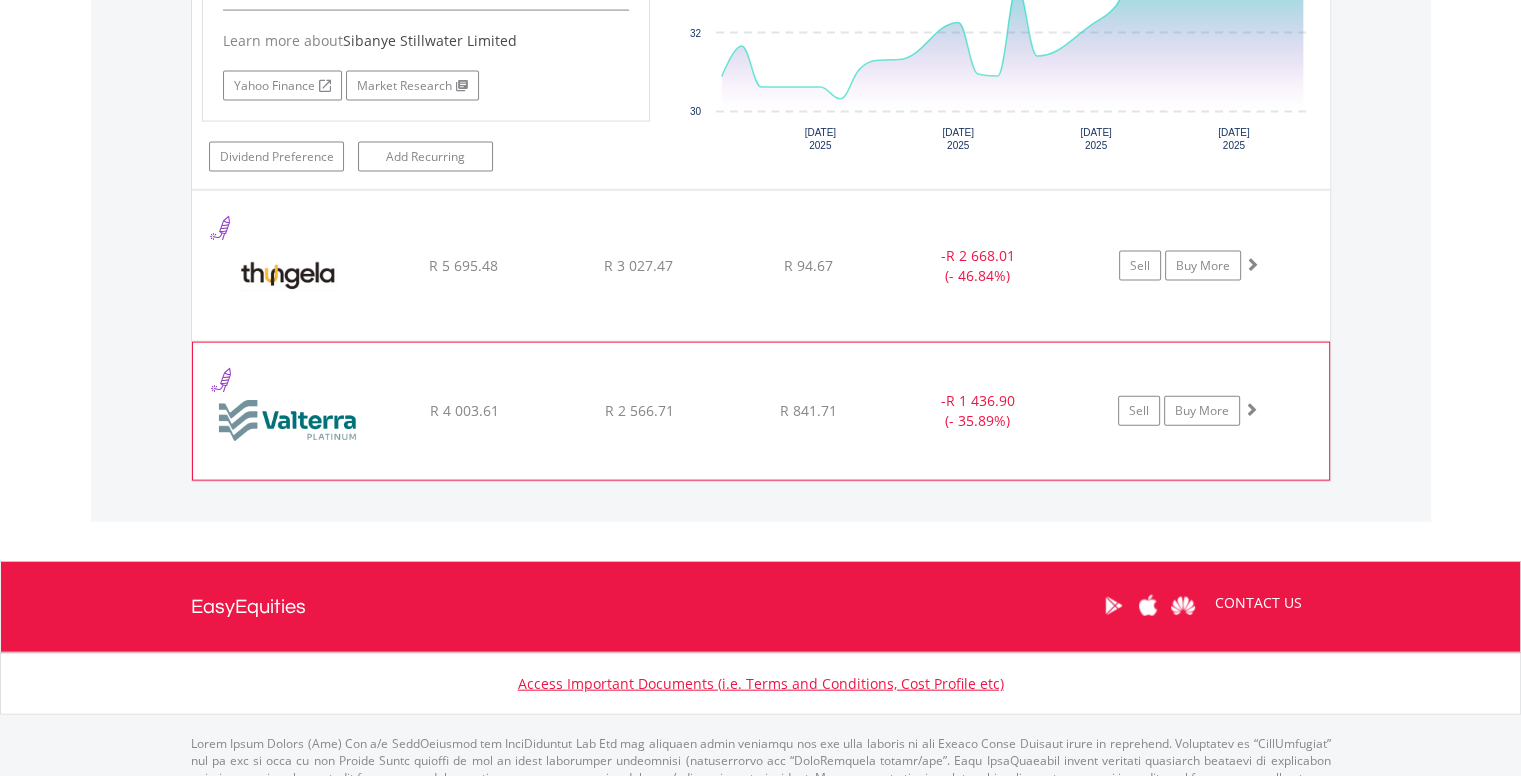 click on "﻿
Valterra Platinum Limited
R 4 003.61
R 2 566.71
R 841.71
-  R 1 436.90 (- 35.89%)
Sell
Buy More" at bounding box center (761, -2724) 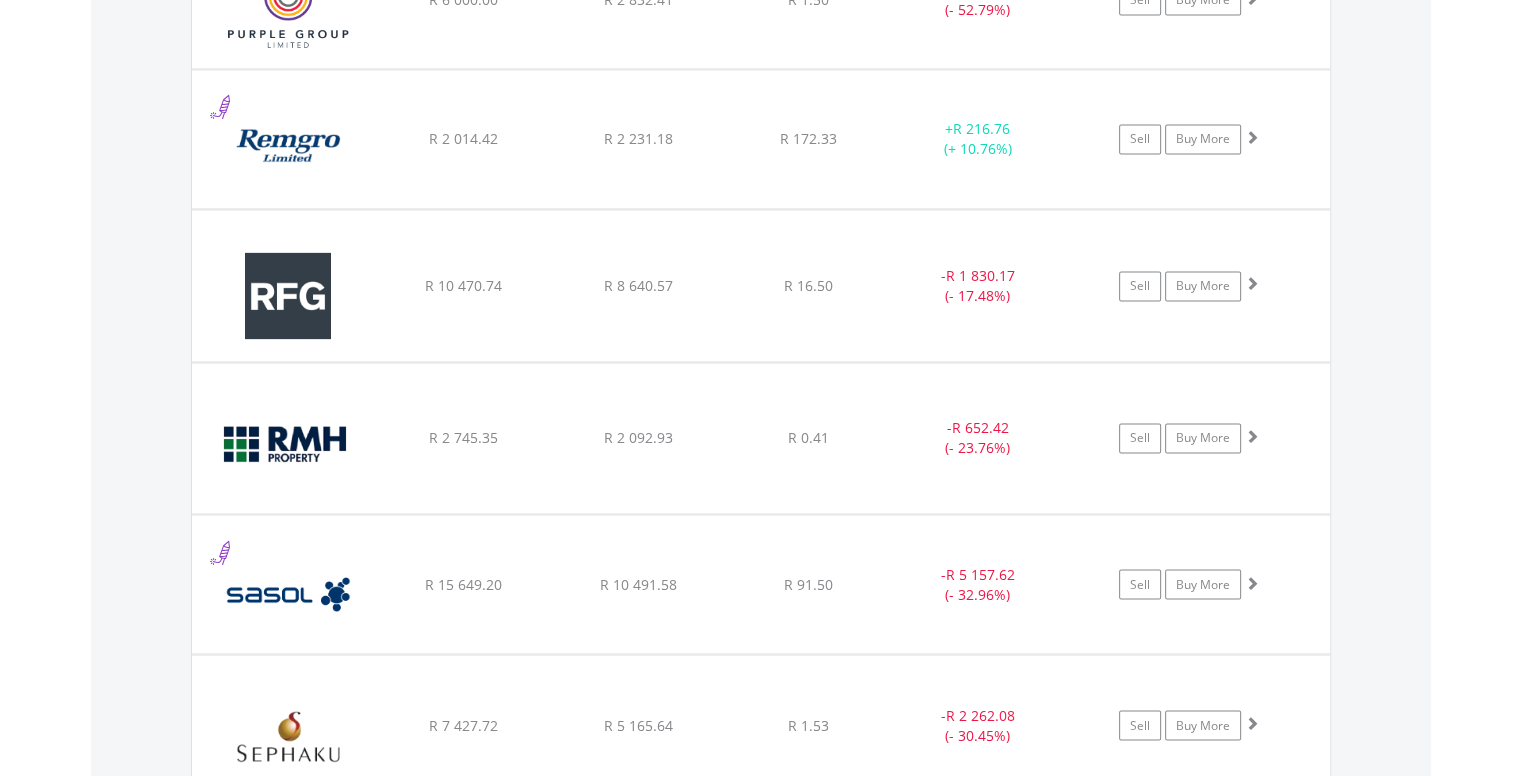 scroll, scrollTop: 3121, scrollLeft: 0, axis: vertical 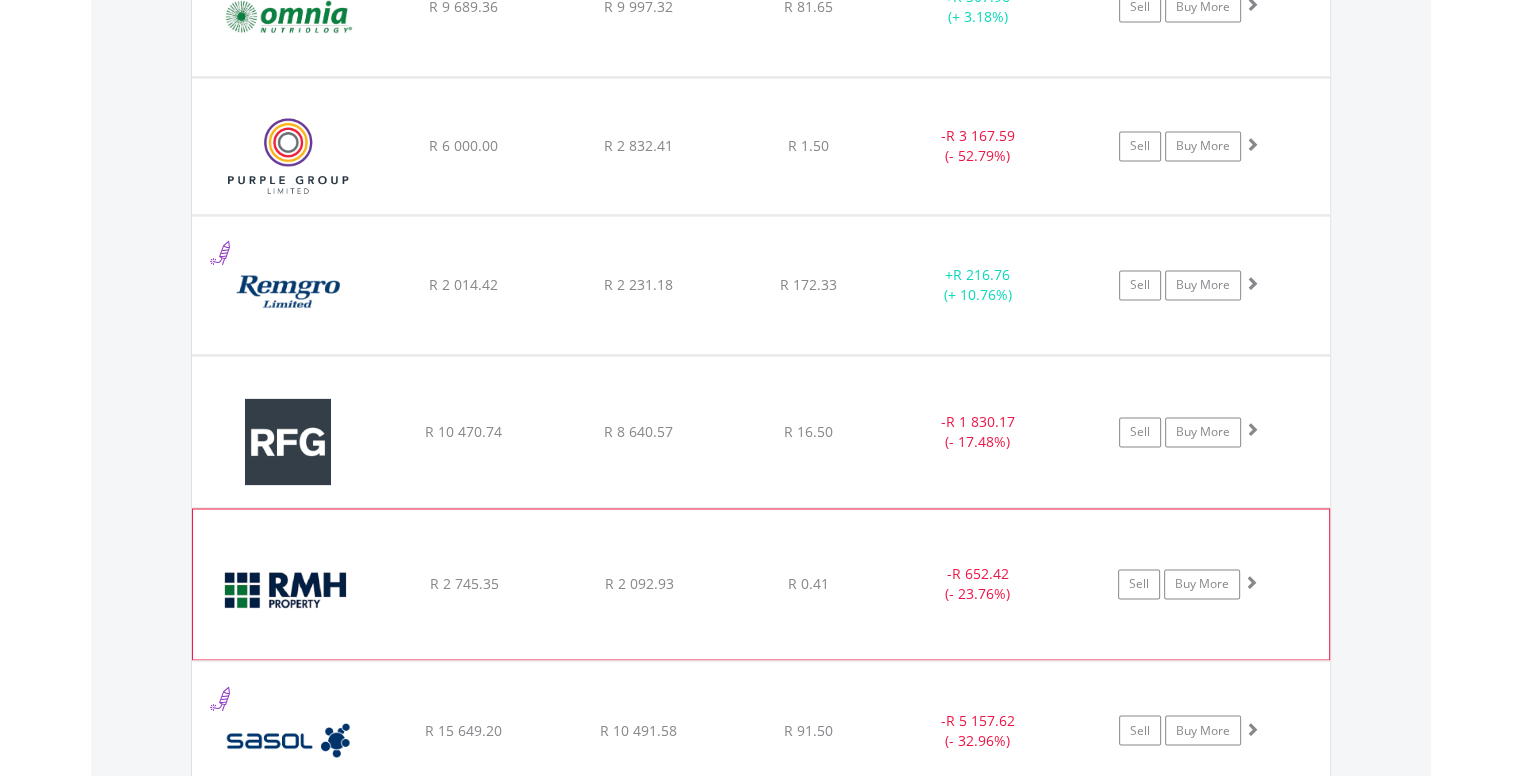 click on "﻿
RMB Holdings Limited
R 2 745.35
R 2 092.93
R 0.41
-  R 652.42 (- 23.76%)
Sell
Buy More" at bounding box center (761, -1424) 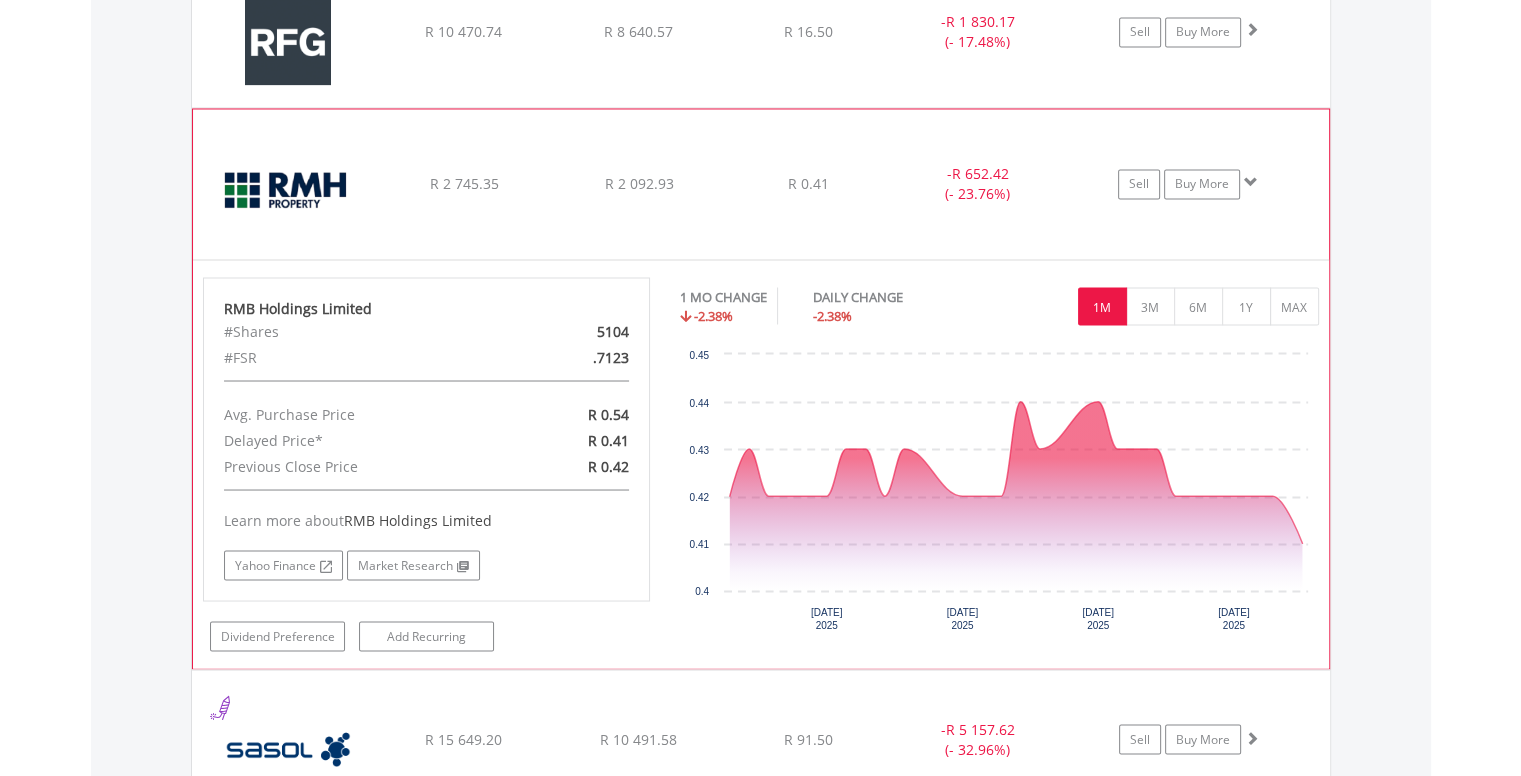 scroll, scrollTop: 3421, scrollLeft: 0, axis: vertical 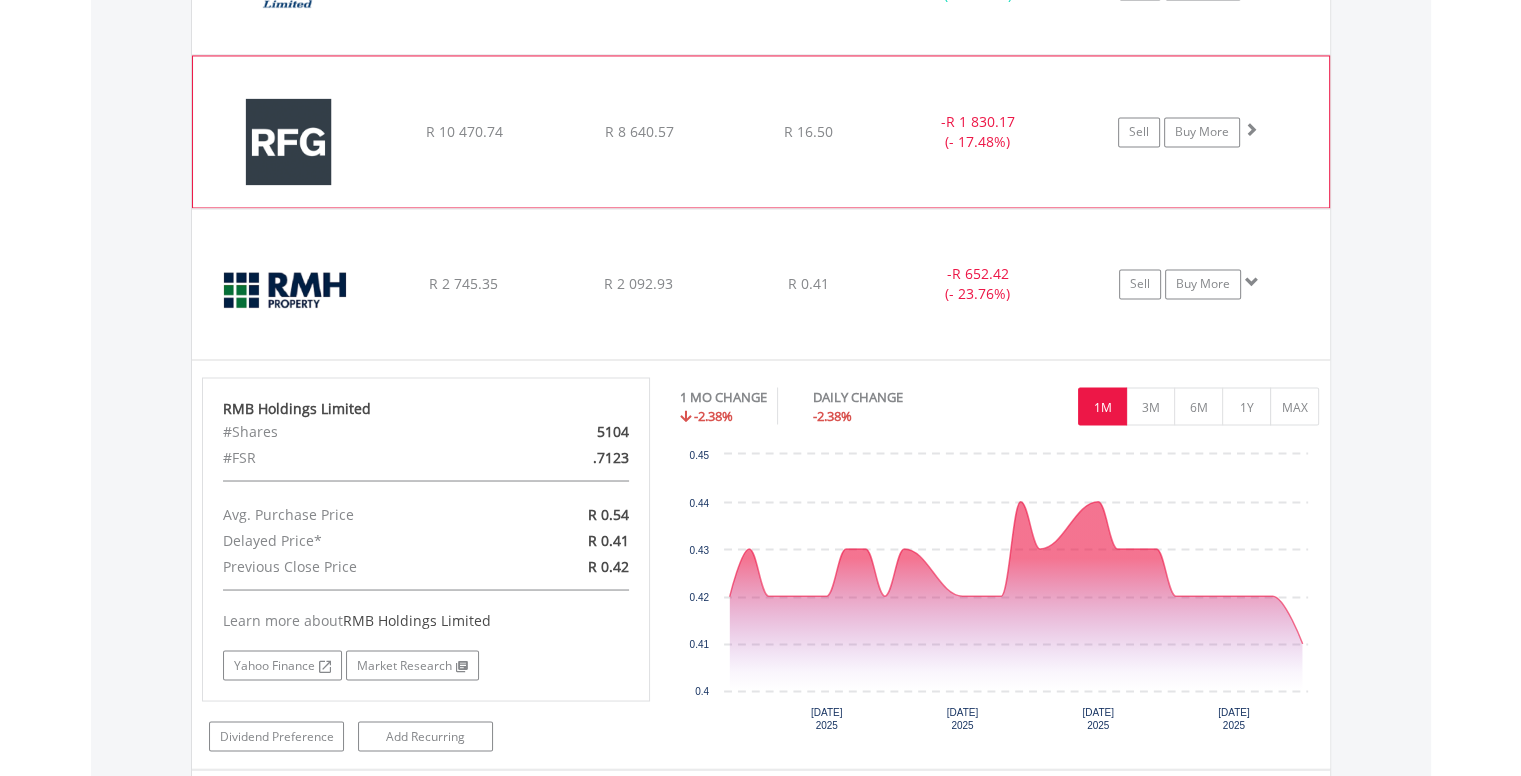 click on "﻿
RFG Holdings Limited
R 10 470.74
R 8 640.57
R 16.50
-  R 1 830.17 (- 17.48%)
Sell
Buy More" at bounding box center (761, -1724) 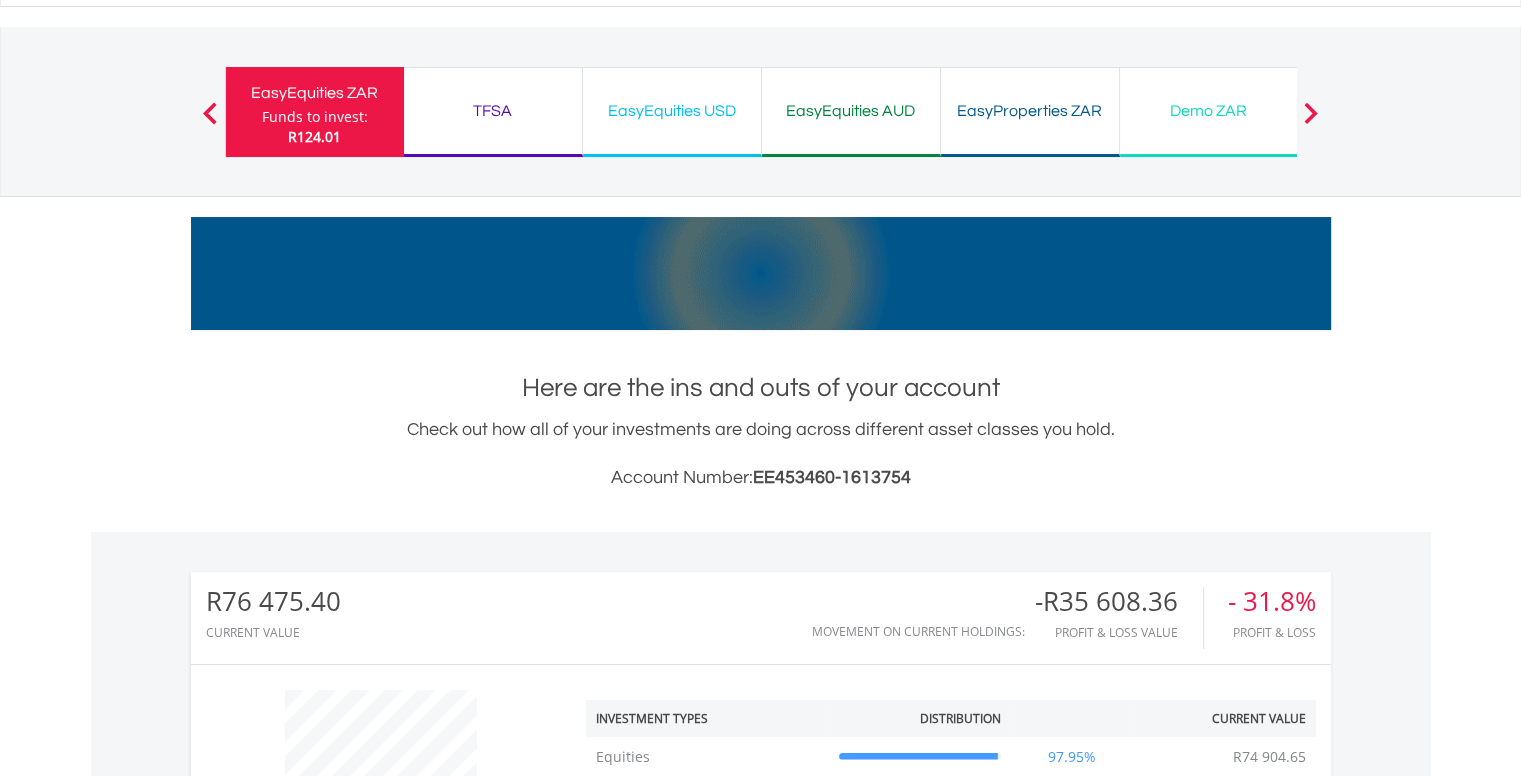 scroll, scrollTop: 0, scrollLeft: 0, axis: both 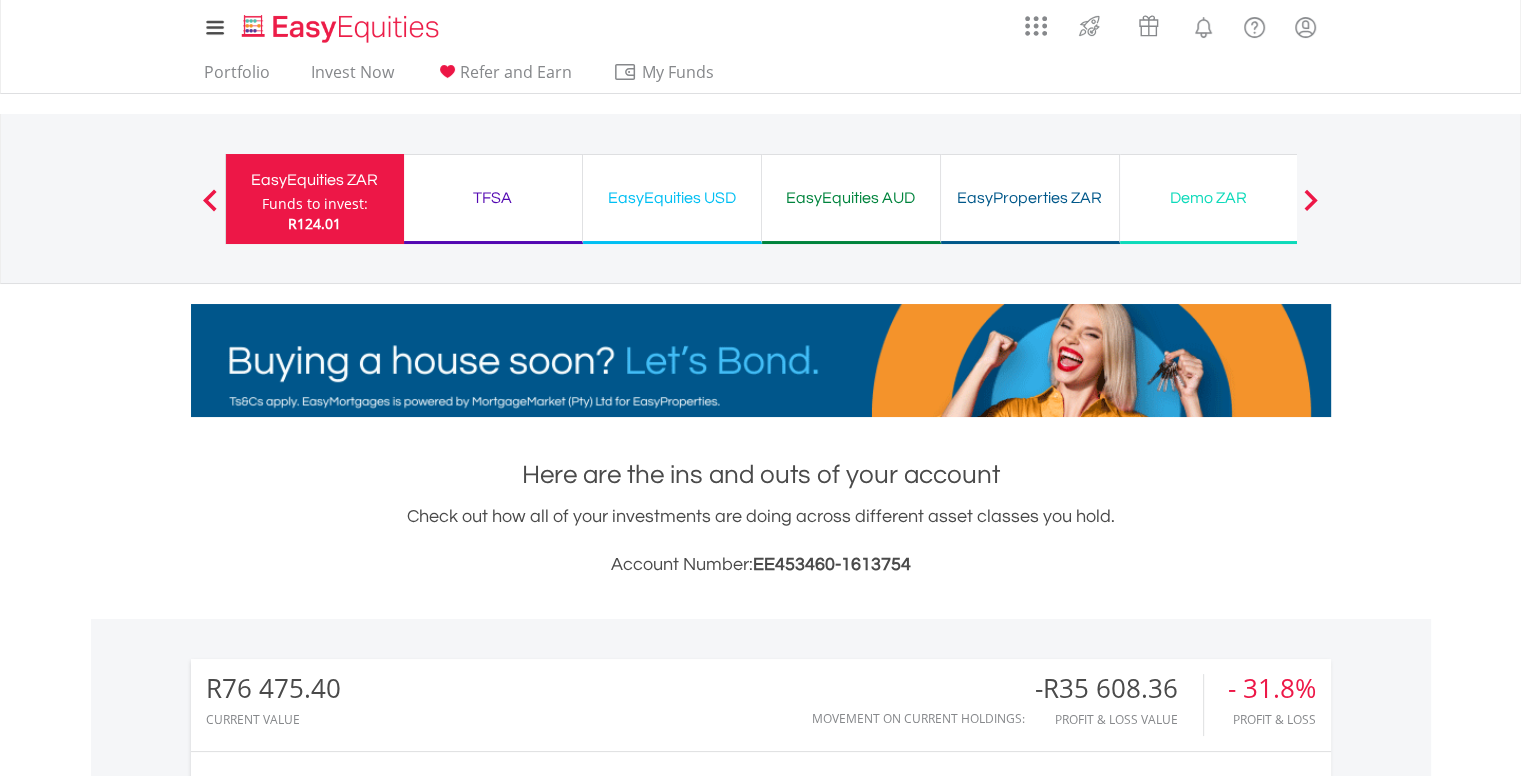 click on "EasyEquities AUD" at bounding box center (851, 198) 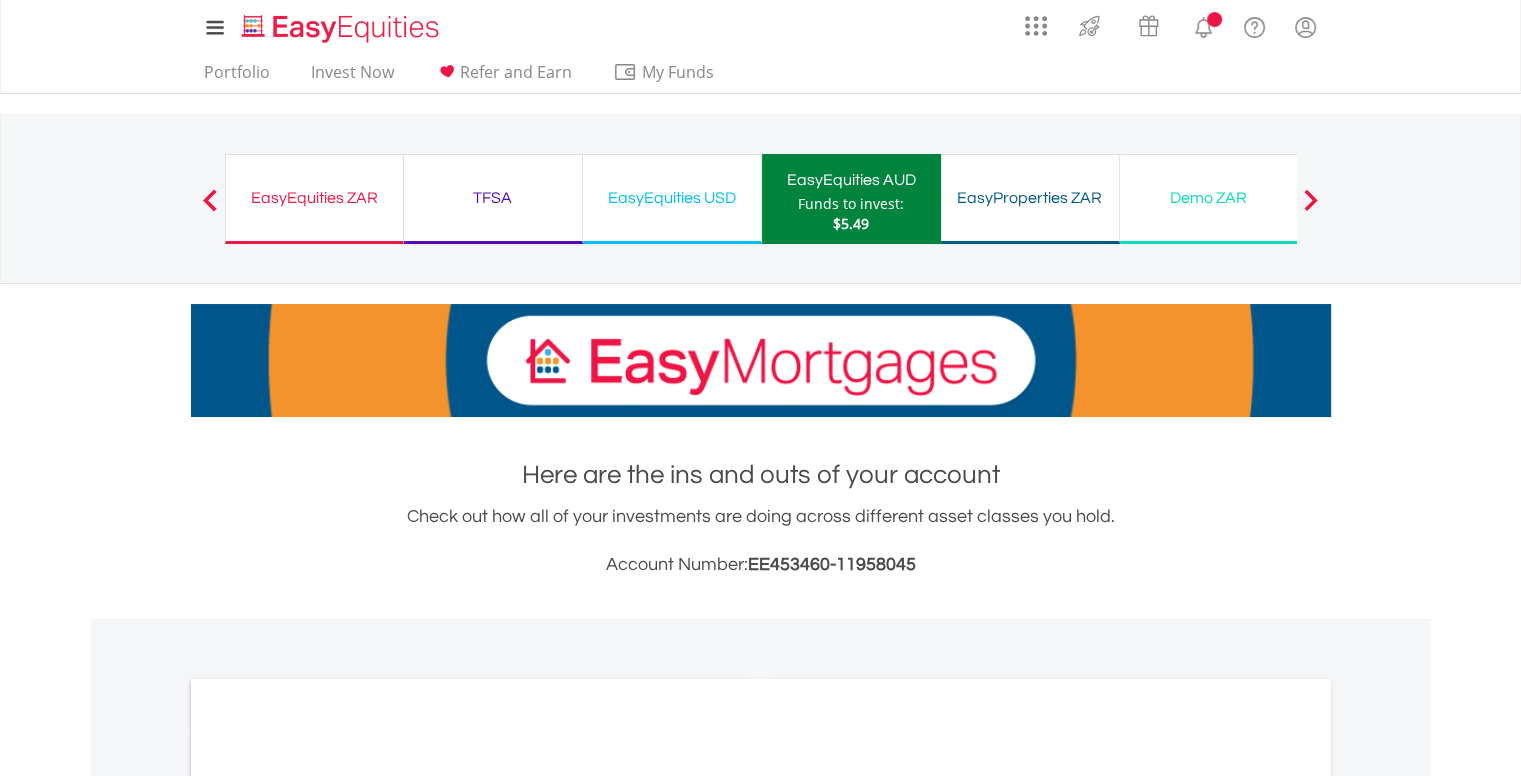 scroll, scrollTop: 642, scrollLeft: 0, axis: vertical 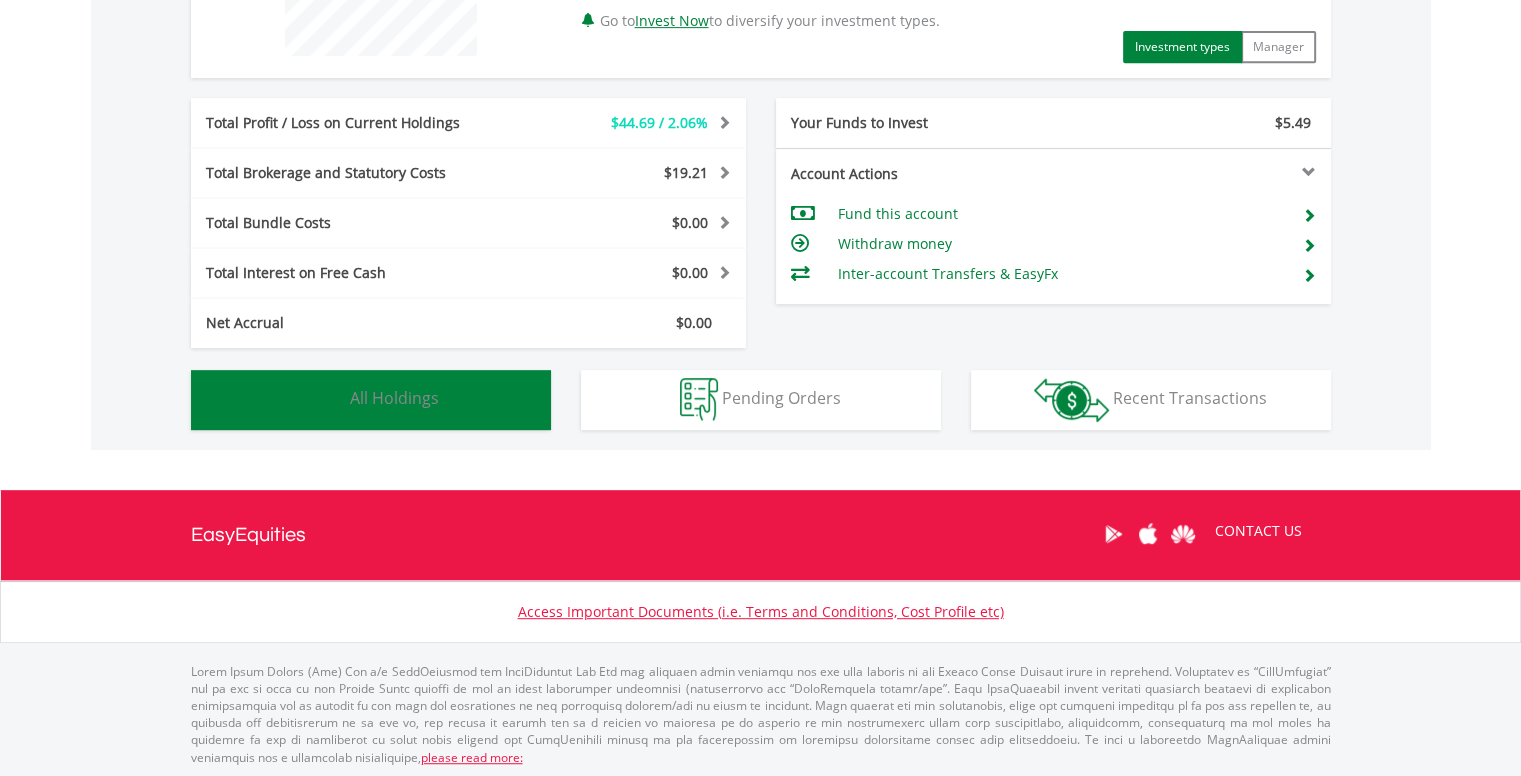 click on "Holdings
All Holdings" at bounding box center [371, 400] 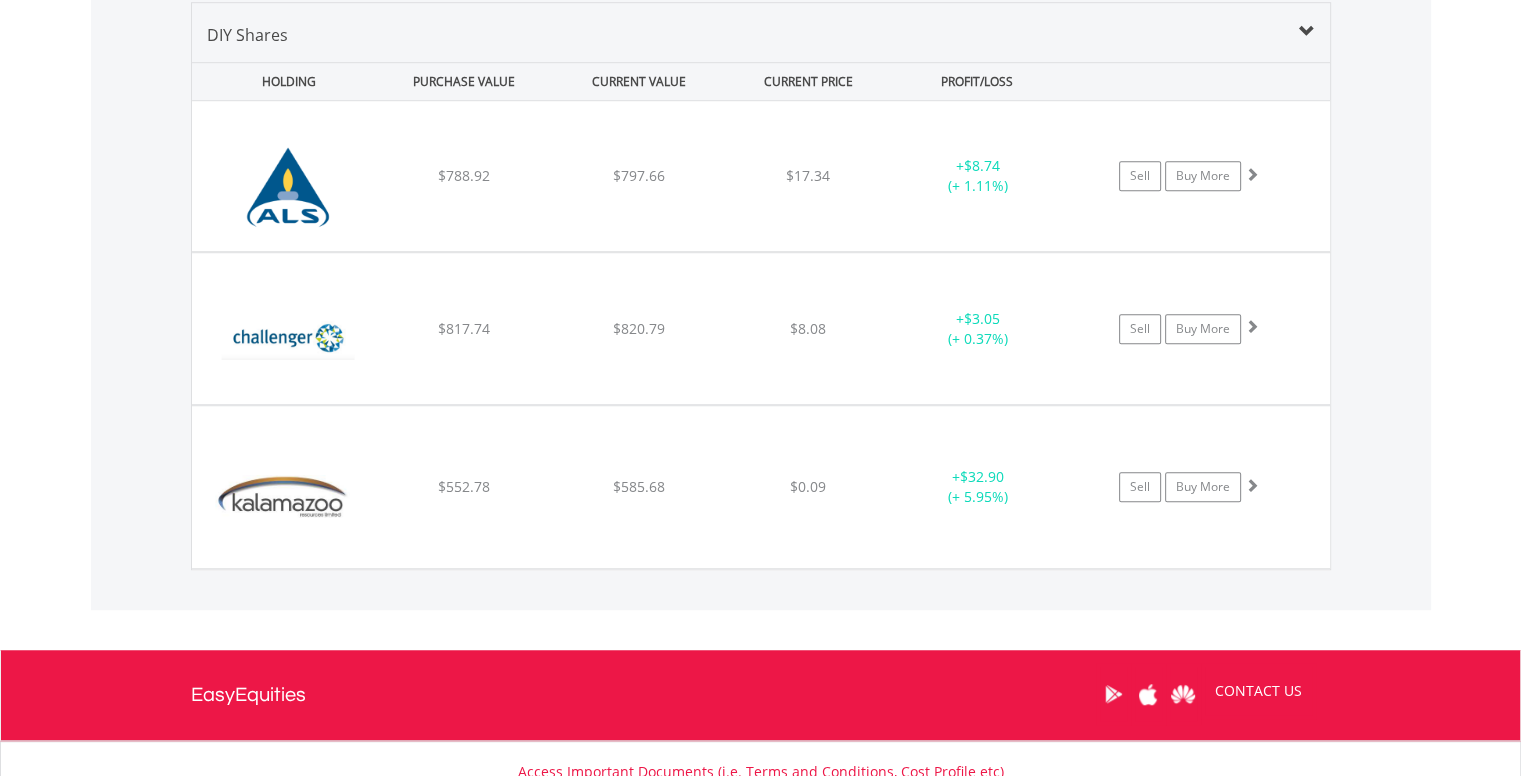 scroll, scrollTop: 1001, scrollLeft: 0, axis: vertical 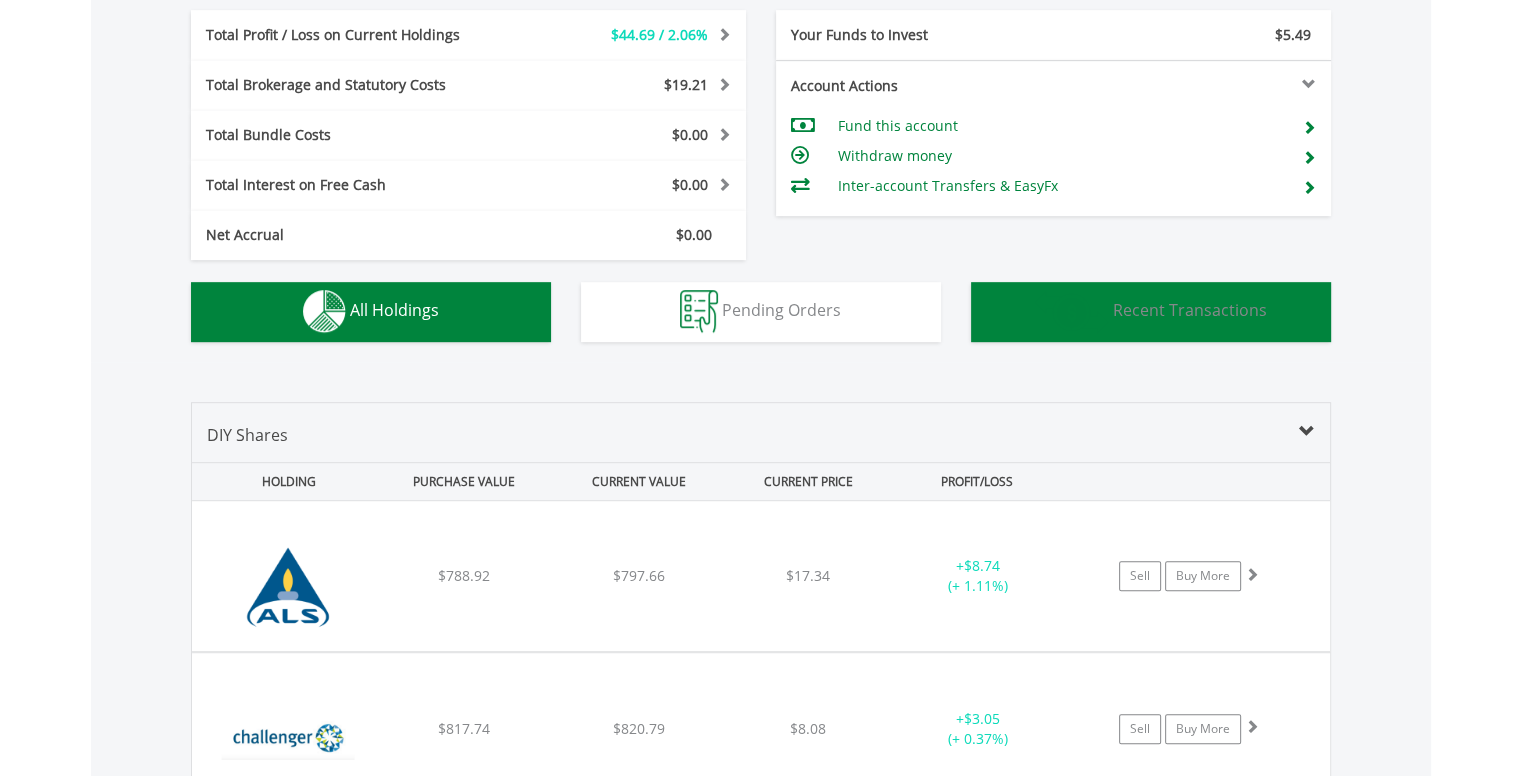 click on "Transactions
Recent Transactions" at bounding box center [1151, 312] 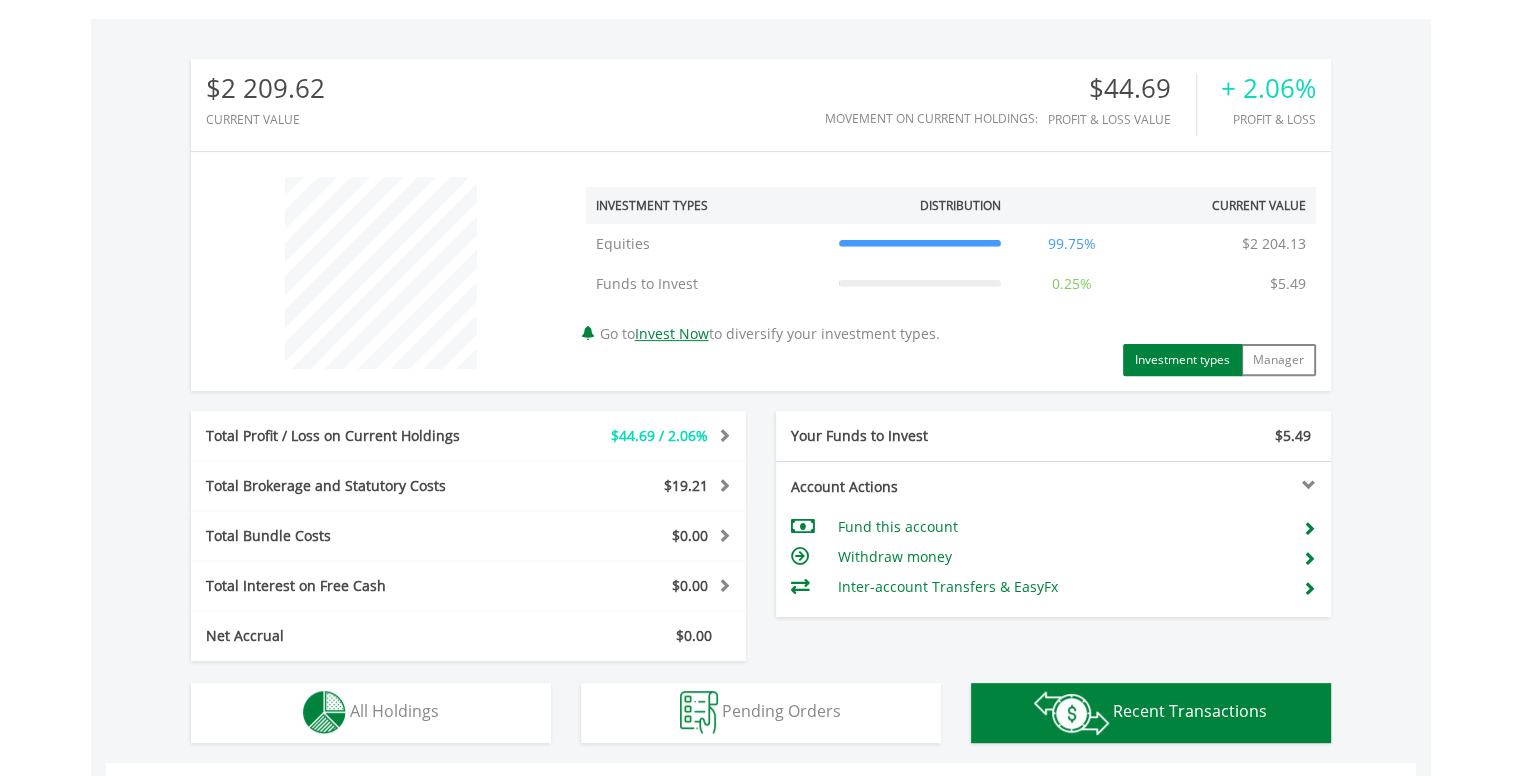 scroll, scrollTop: 1000, scrollLeft: 0, axis: vertical 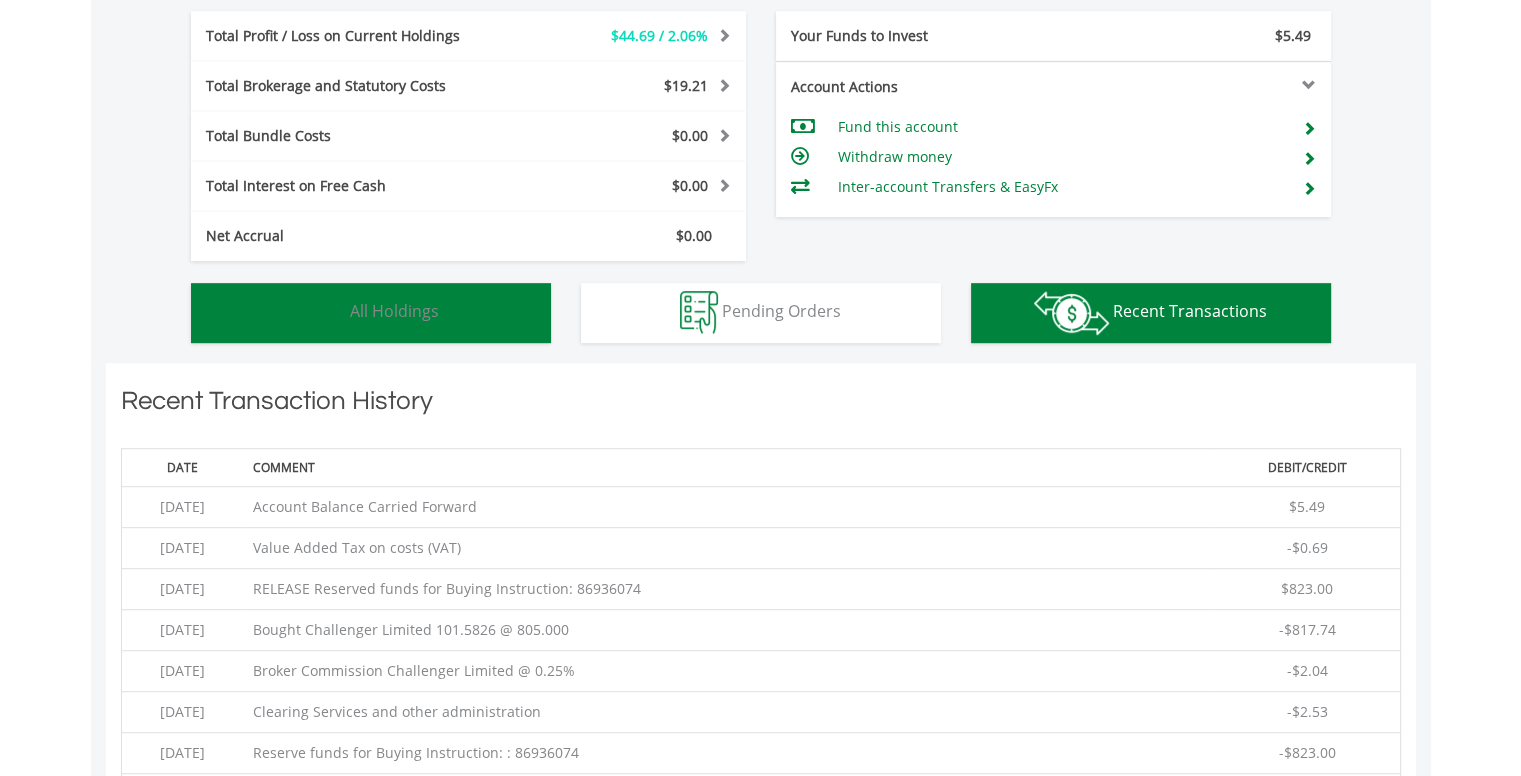 click on "Holdings
All Holdings" at bounding box center (371, 313) 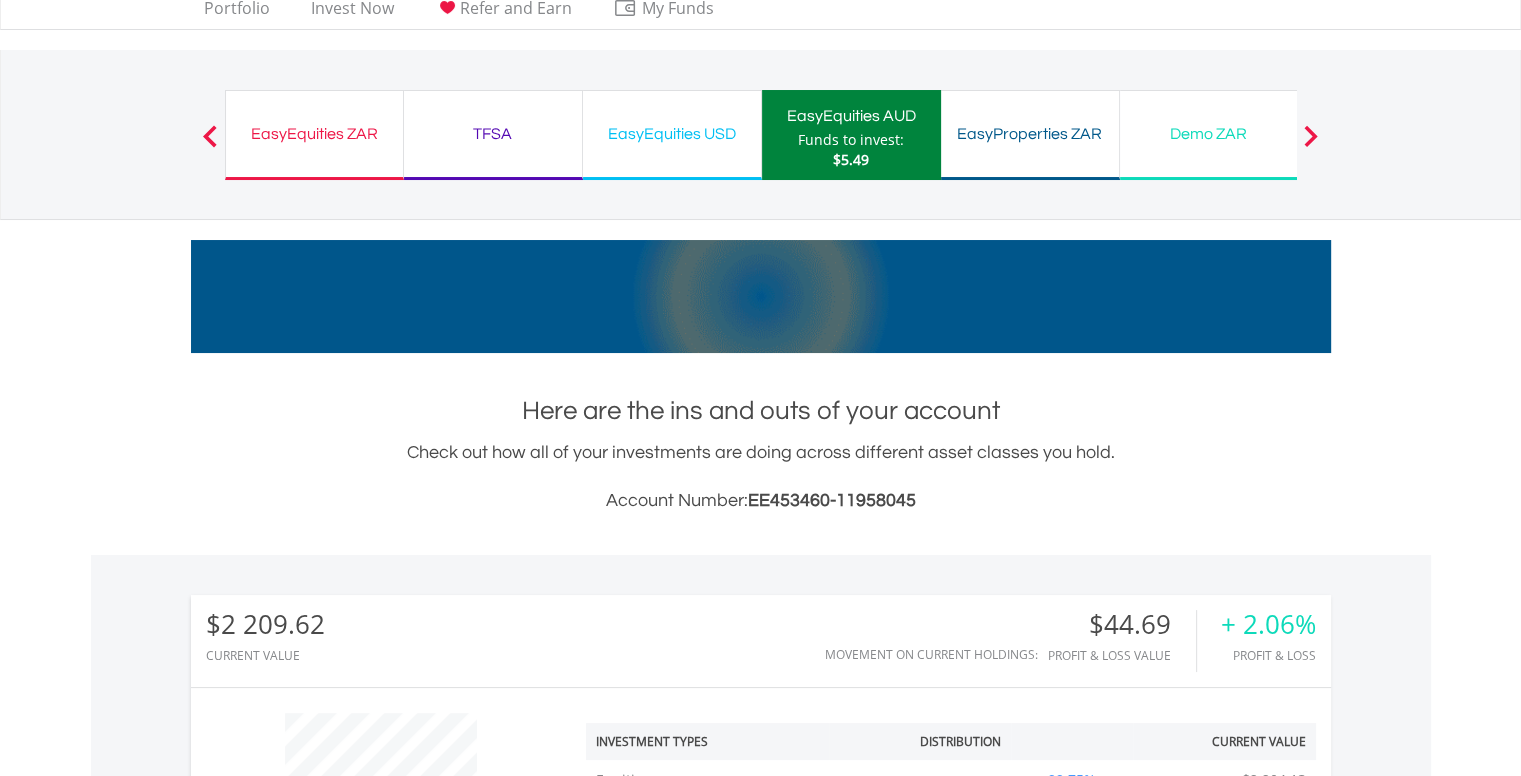 scroll, scrollTop: 0, scrollLeft: 0, axis: both 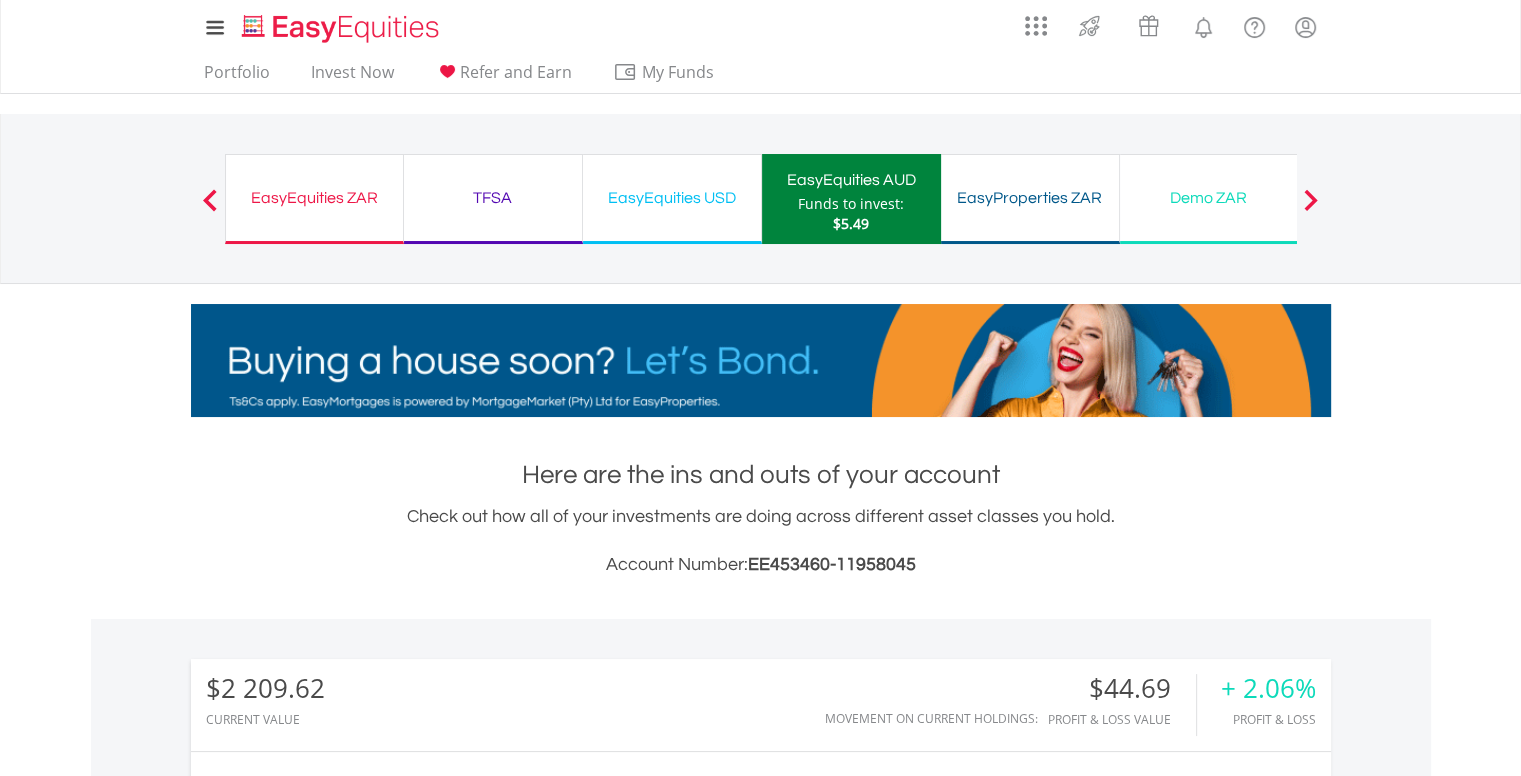 click on "EasyEquities ZAR" at bounding box center (314, 198) 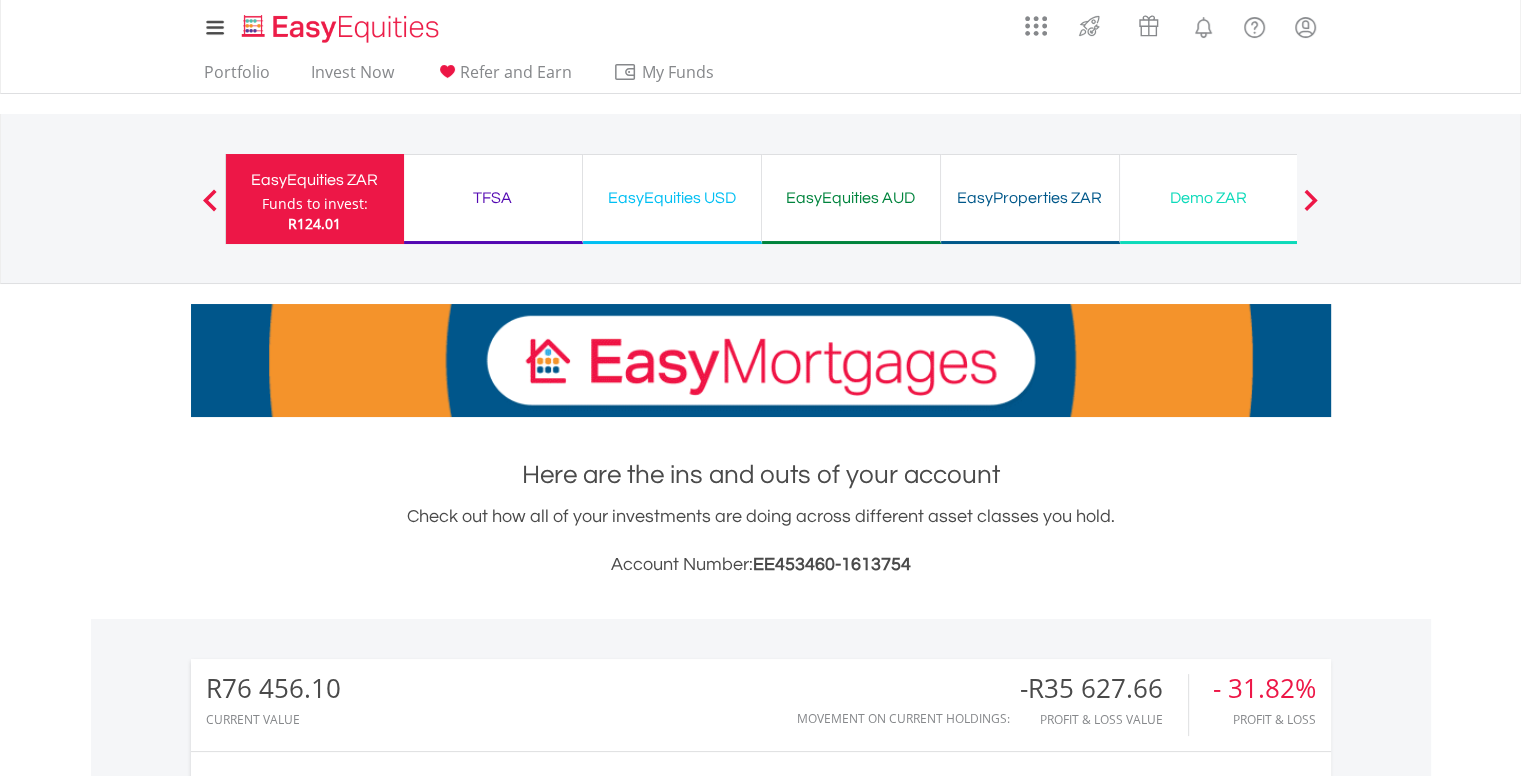 scroll, scrollTop: 500, scrollLeft: 0, axis: vertical 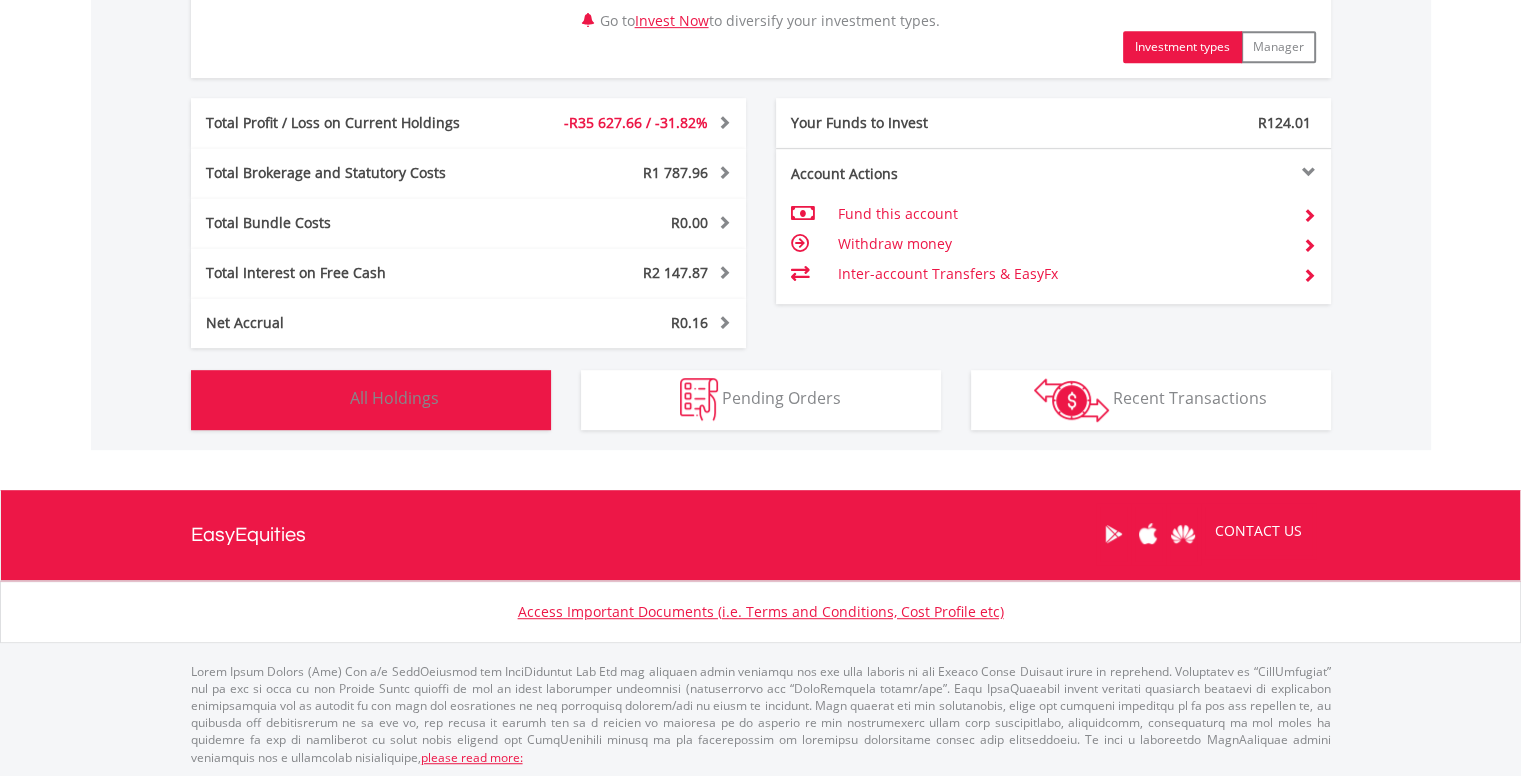 click on "Holdings
All Holdings" at bounding box center (371, 400) 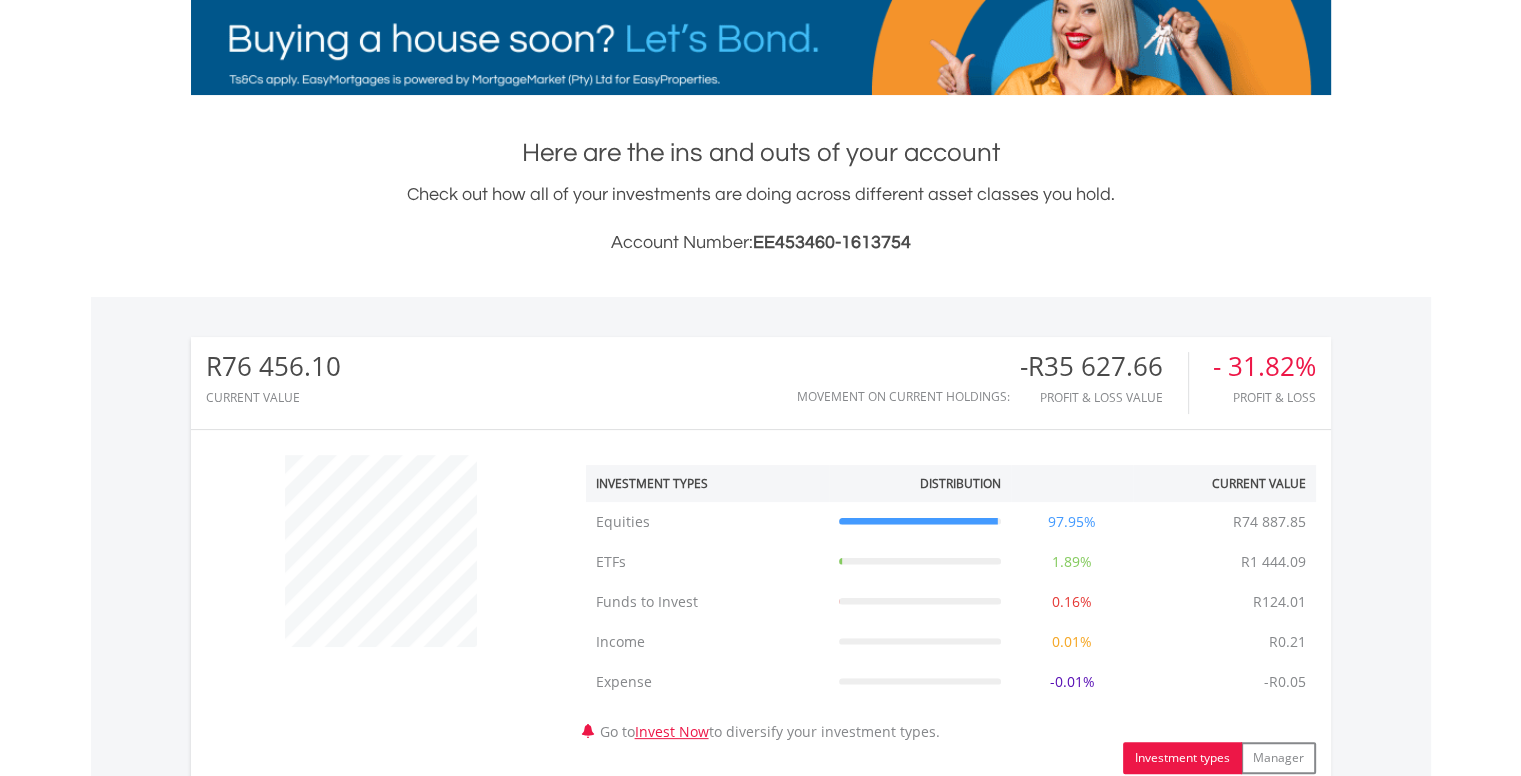 scroll, scrollTop: 0, scrollLeft: 0, axis: both 